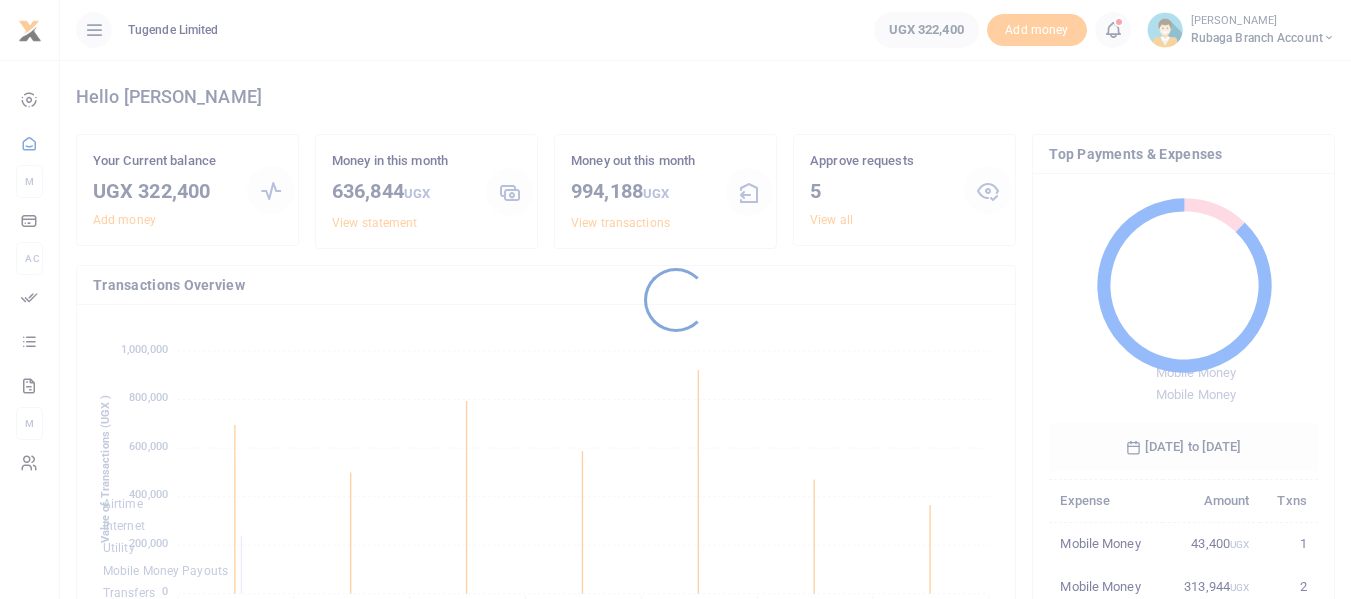 scroll, scrollTop: 0, scrollLeft: 0, axis: both 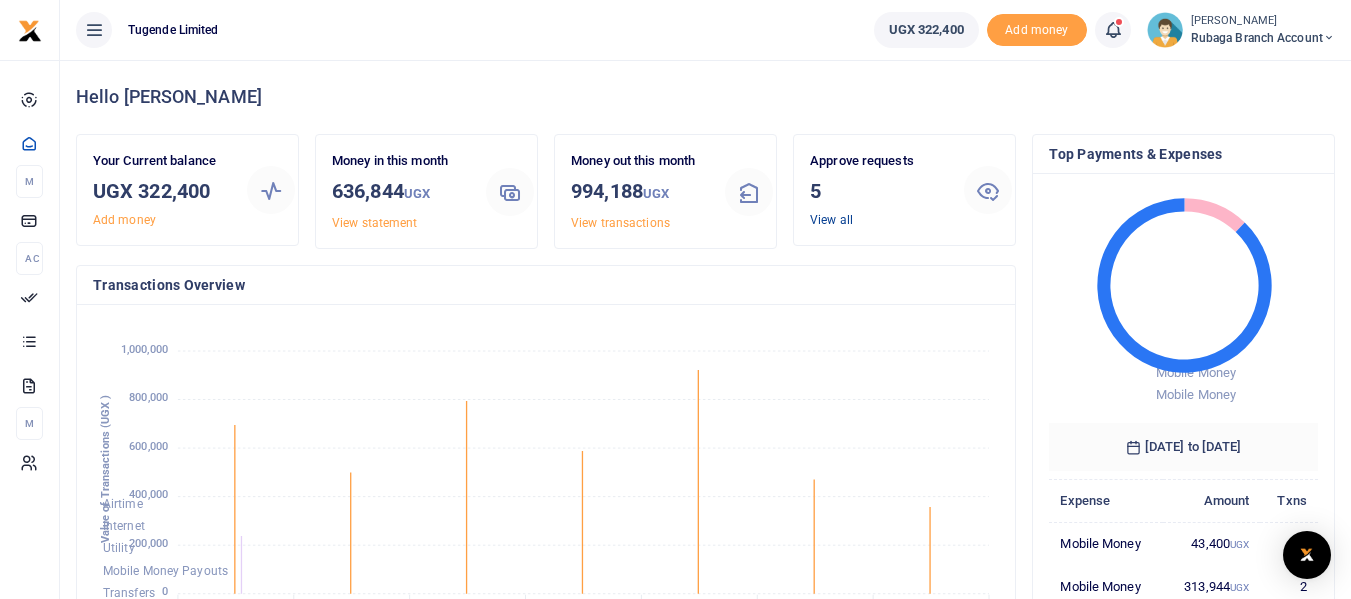 click on "View all" at bounding box center (831, 220) 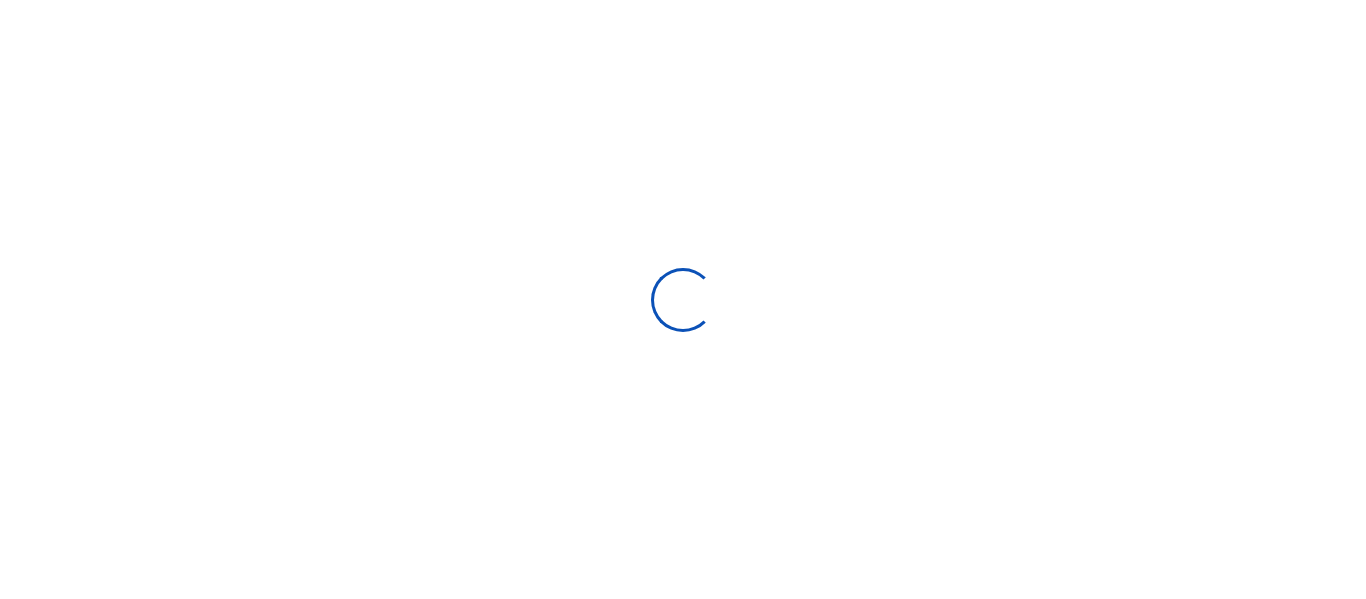 scroll, scrollTop: 0, scrollLeft: 0, axis: both 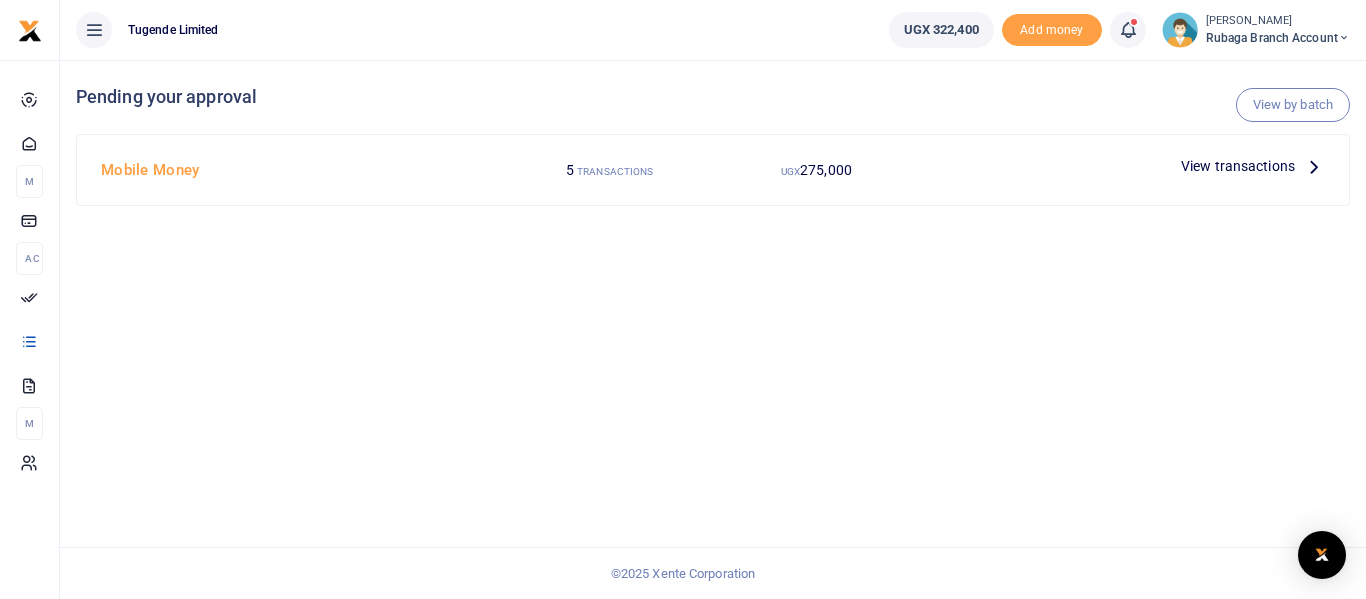 click at bounding box center (1314, 166) 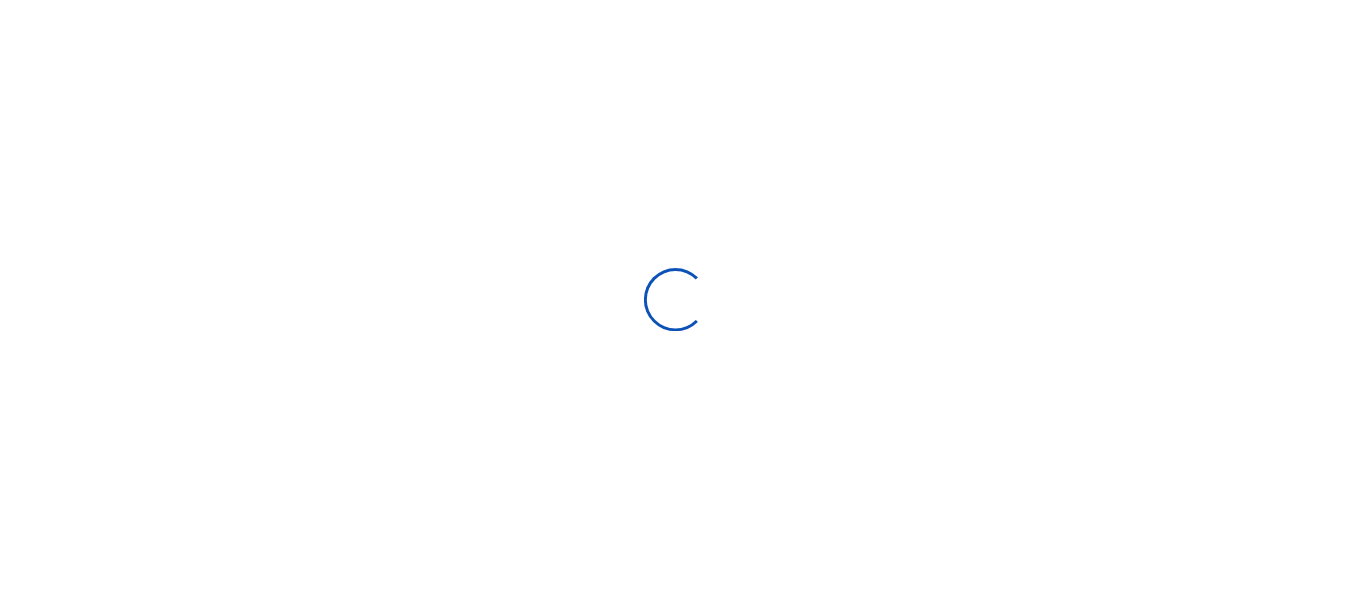scroll, scrollTop: 0, scrollLeft: 0, axis: both 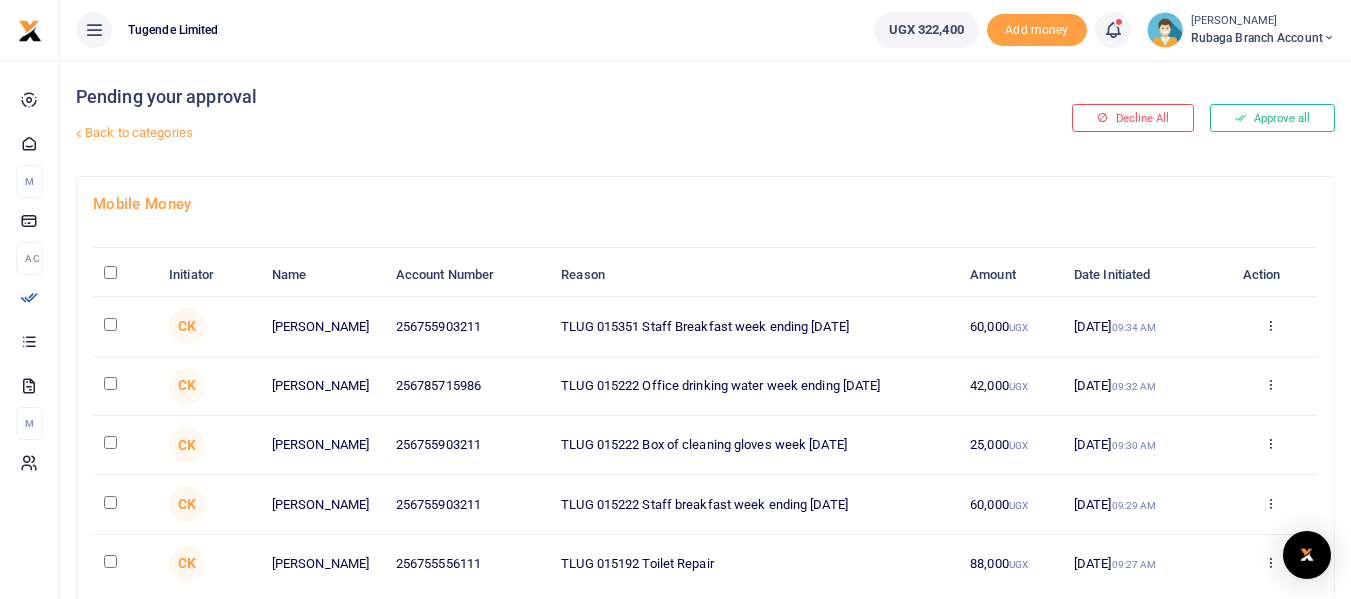 click at bounding box center [110, 324] 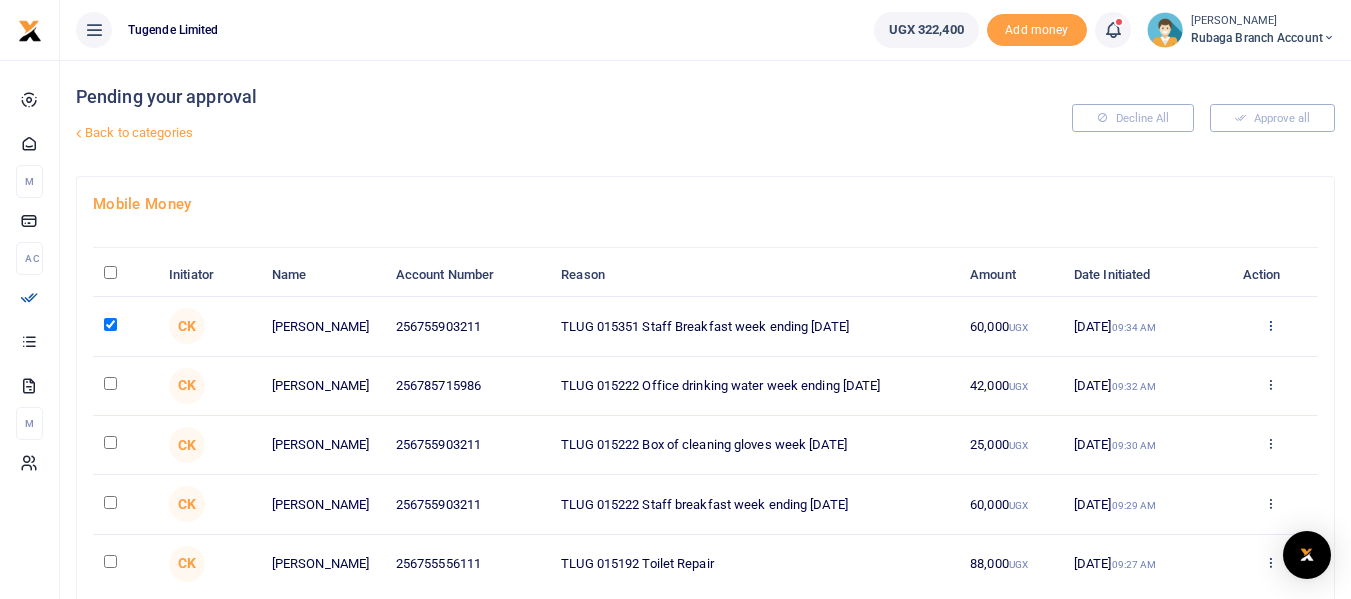 click at bounding box center [1270, 325] 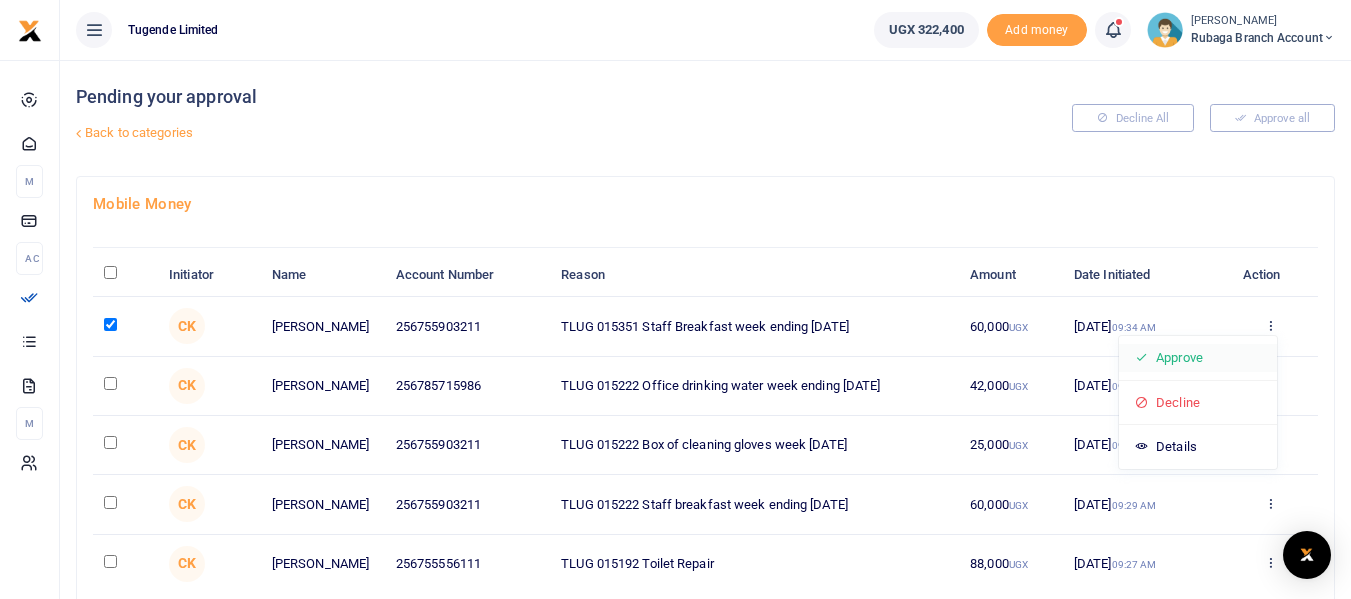 click on "Approve" at bounding box center [1198, 358] 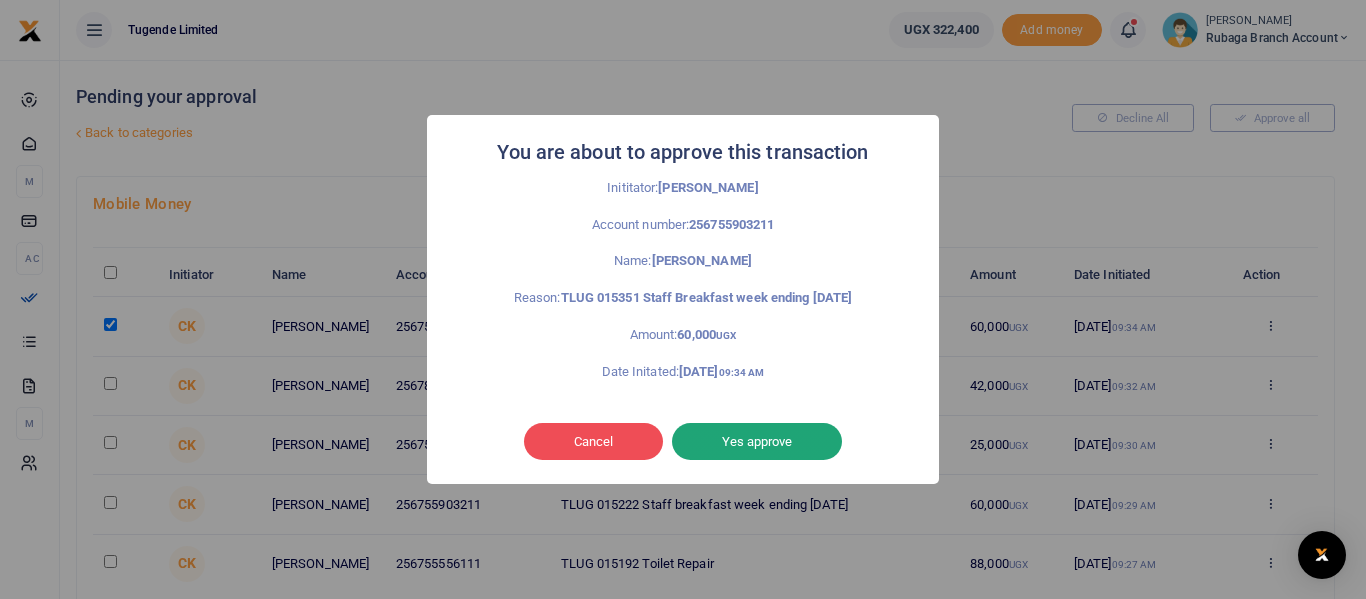 click on "Yes approve" at bounding box center [757, 442] 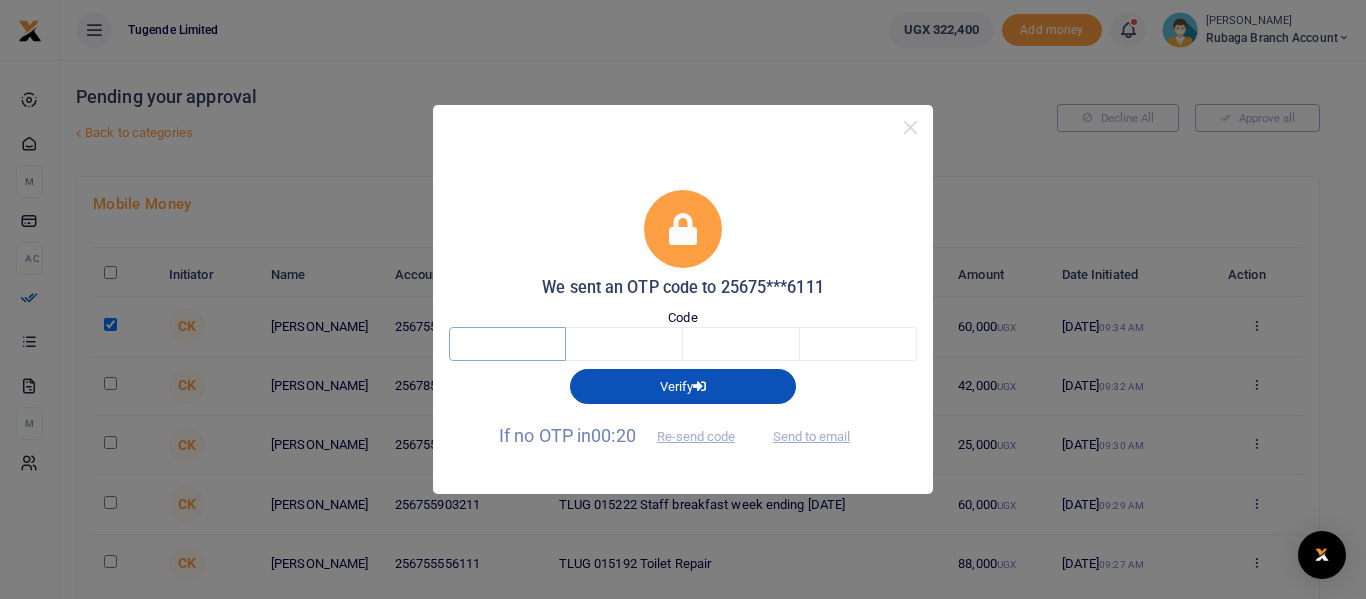 click at bounding box center [507, 344] 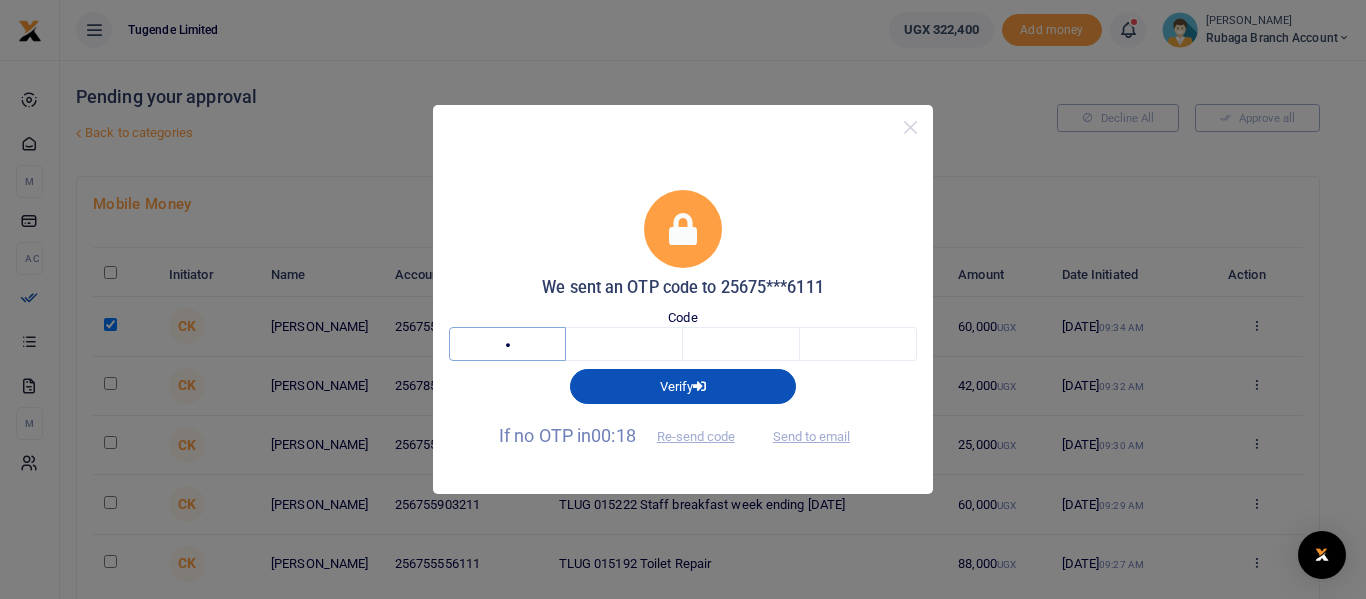 type on "9" 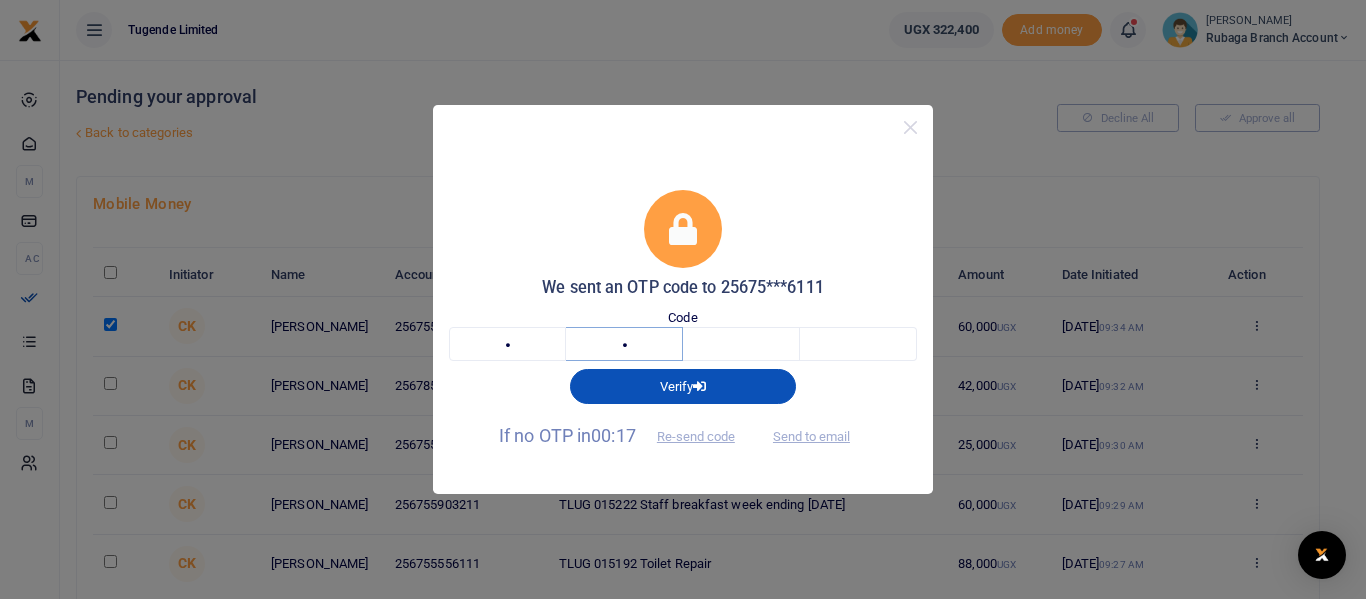 type on "5" 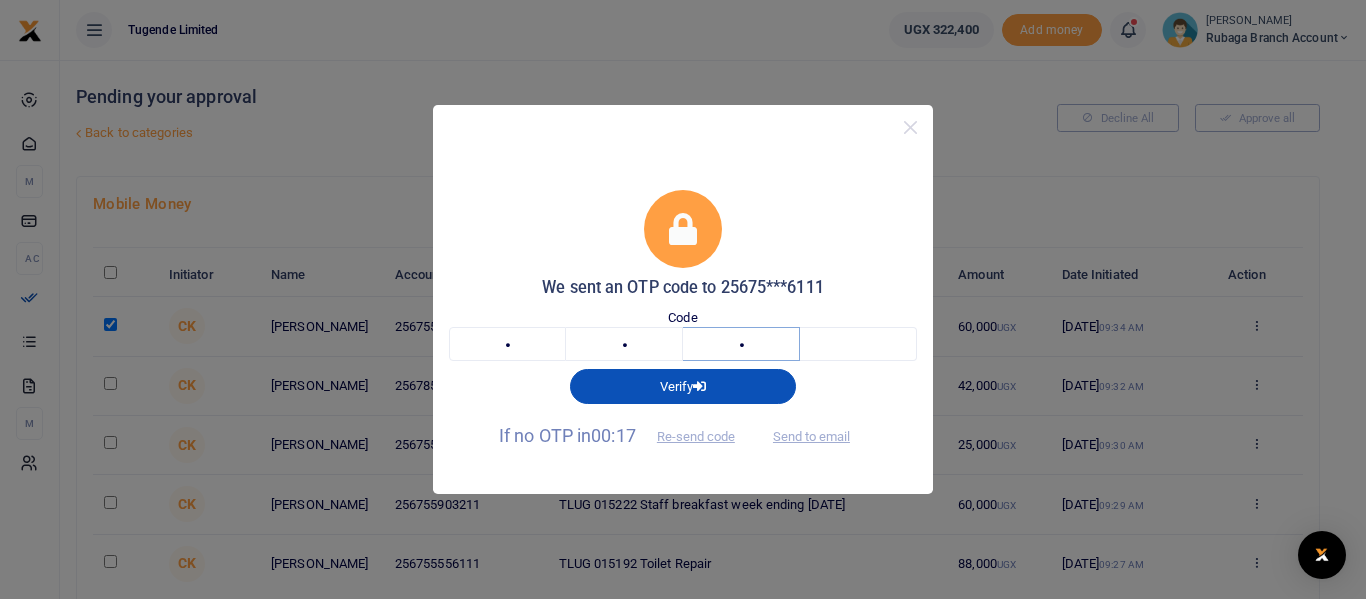 type on "0" 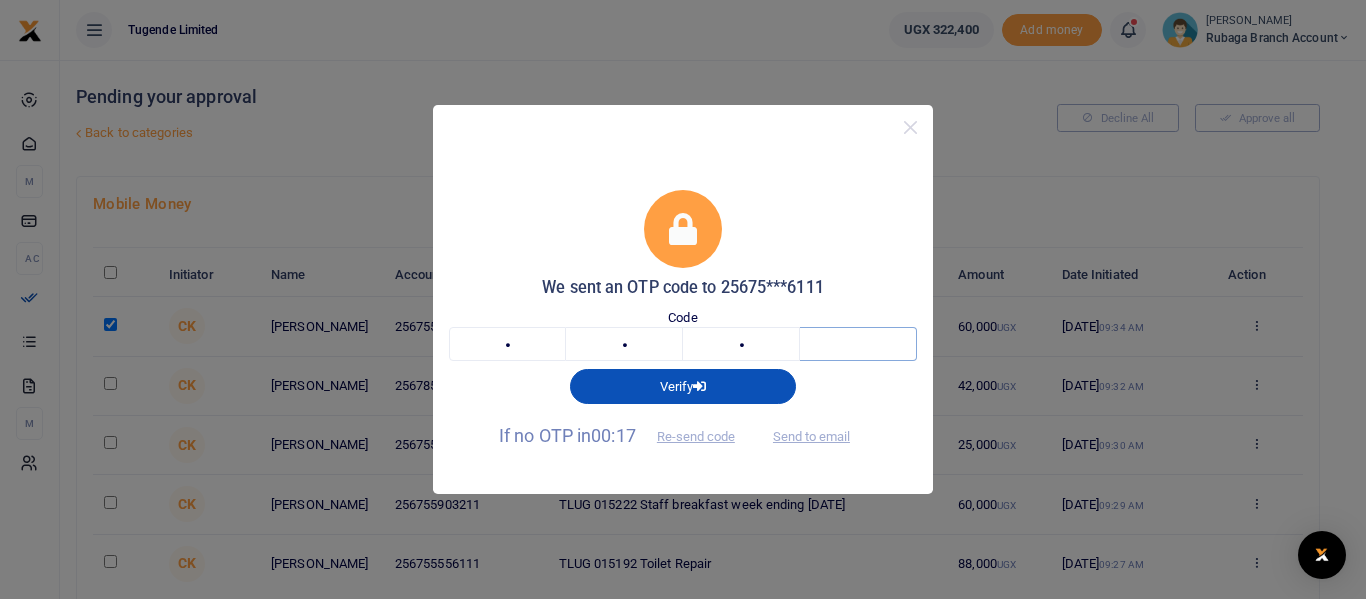 type on "2" 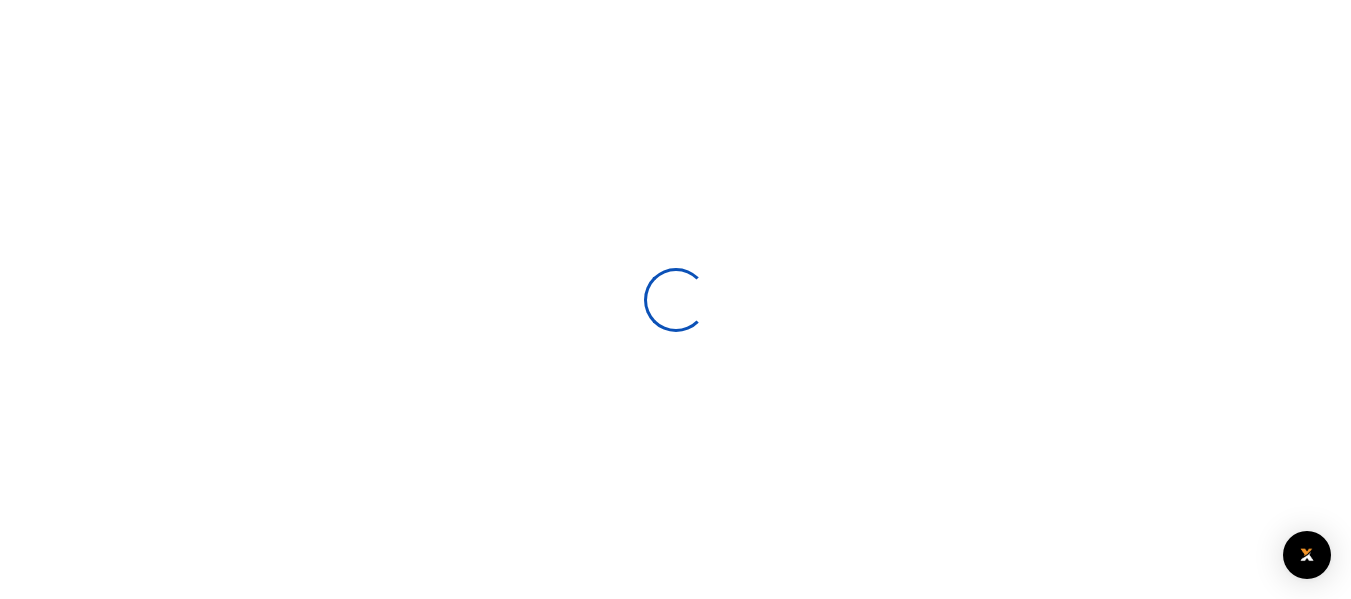 scroll, scrollTop: 0, scrollLeft: 0, axis: both 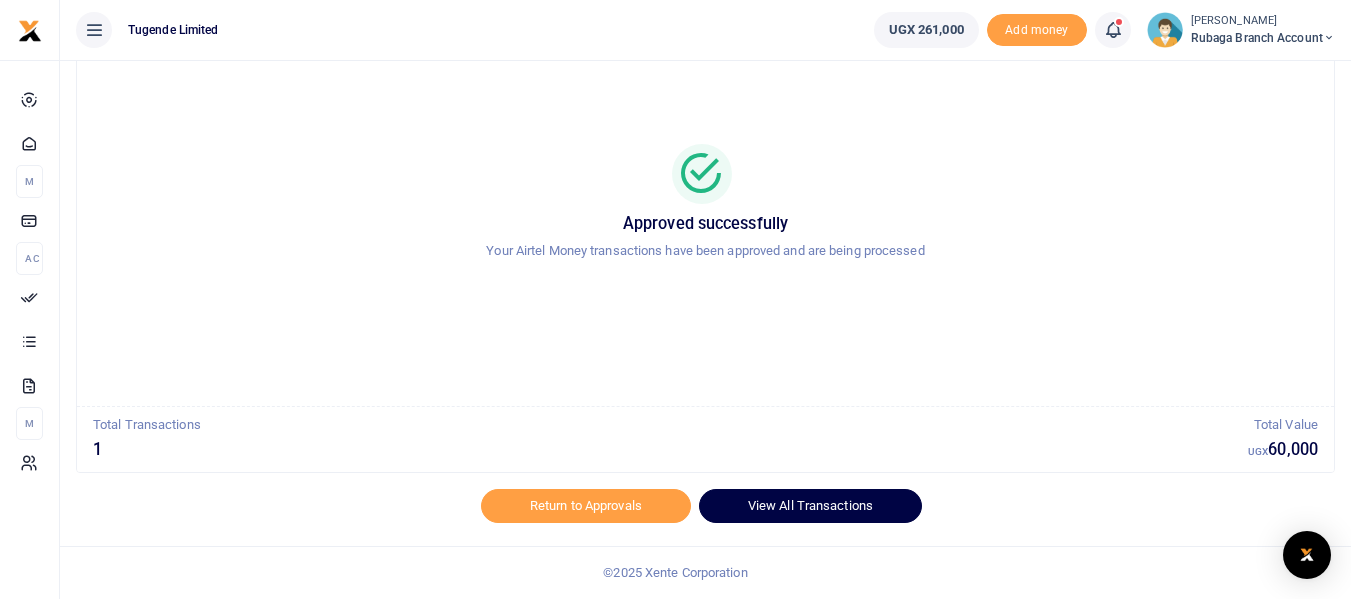 click on "View All Transactions" at bounding box center (810, 506) 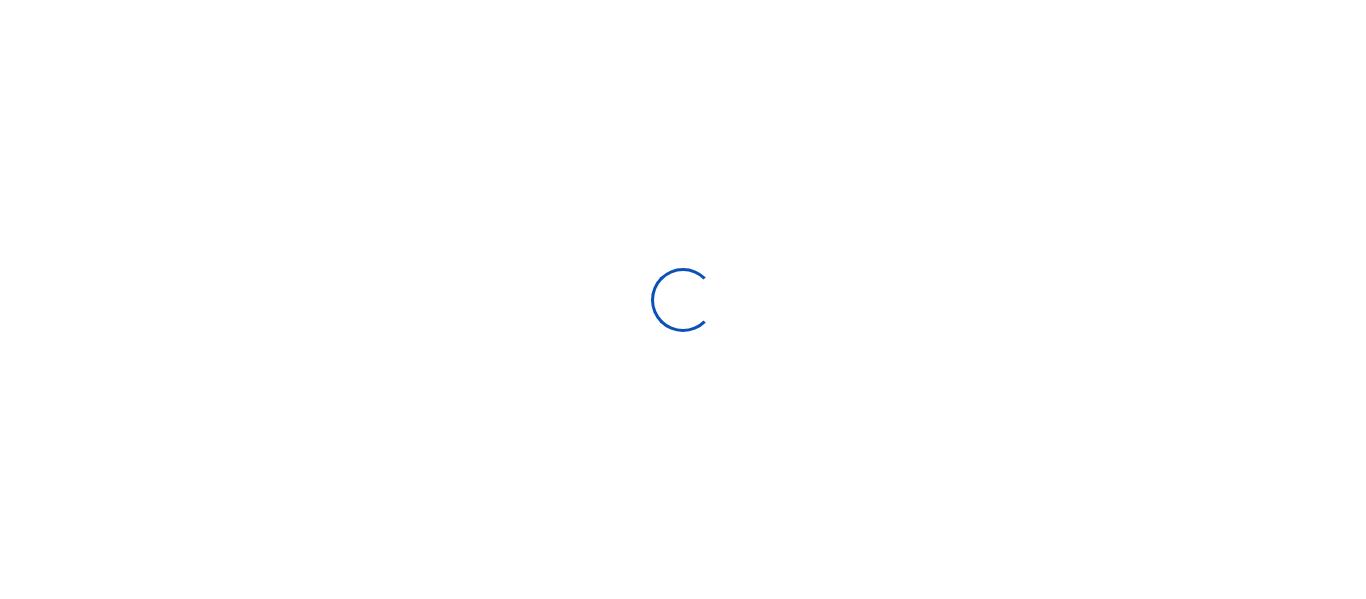 select 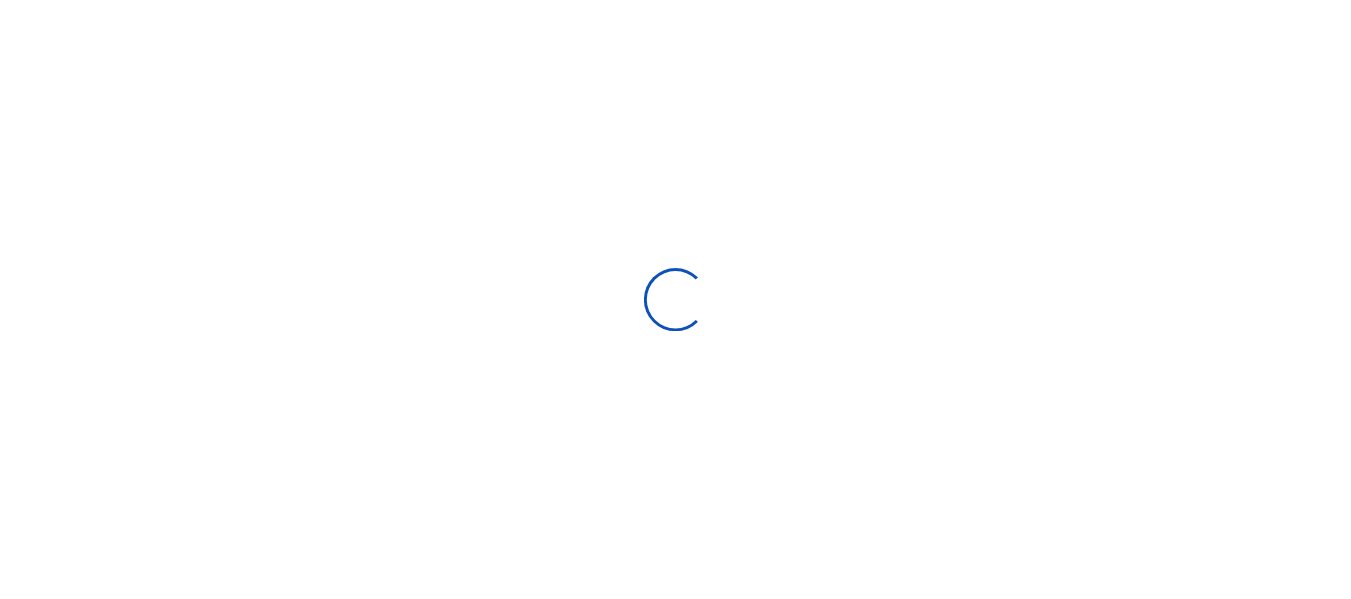 scroll, scrollTop: 0, scrollLeft: 0, axis: both 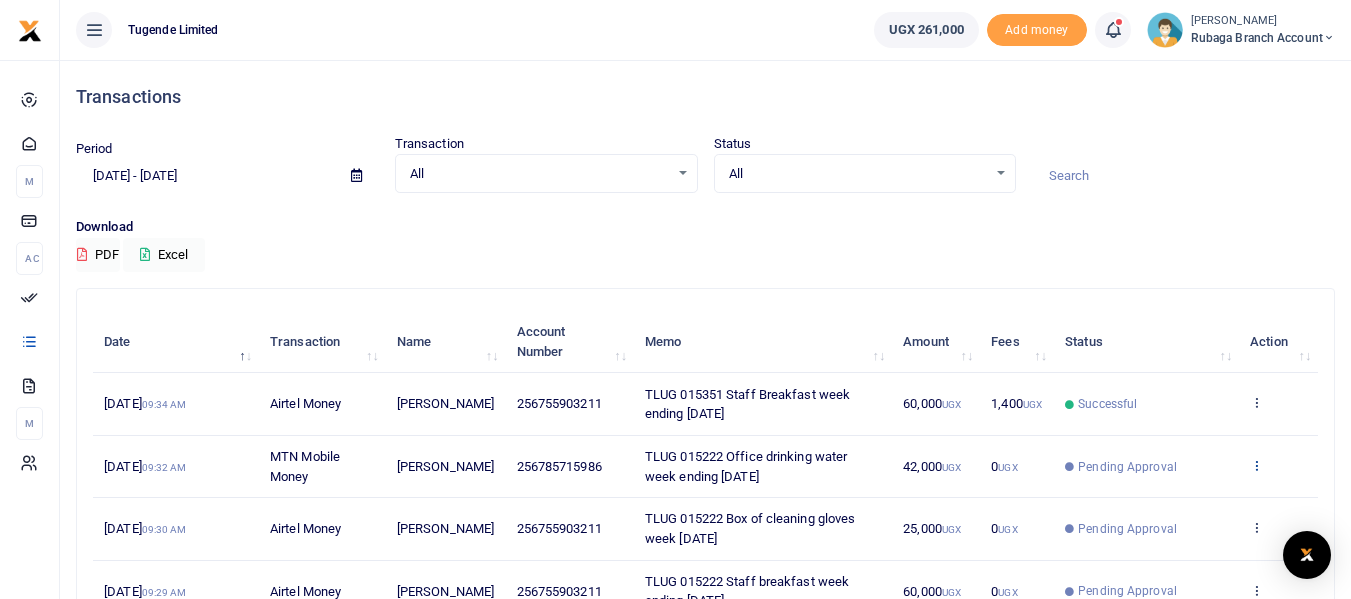 click at bounding box center [1256, 465] 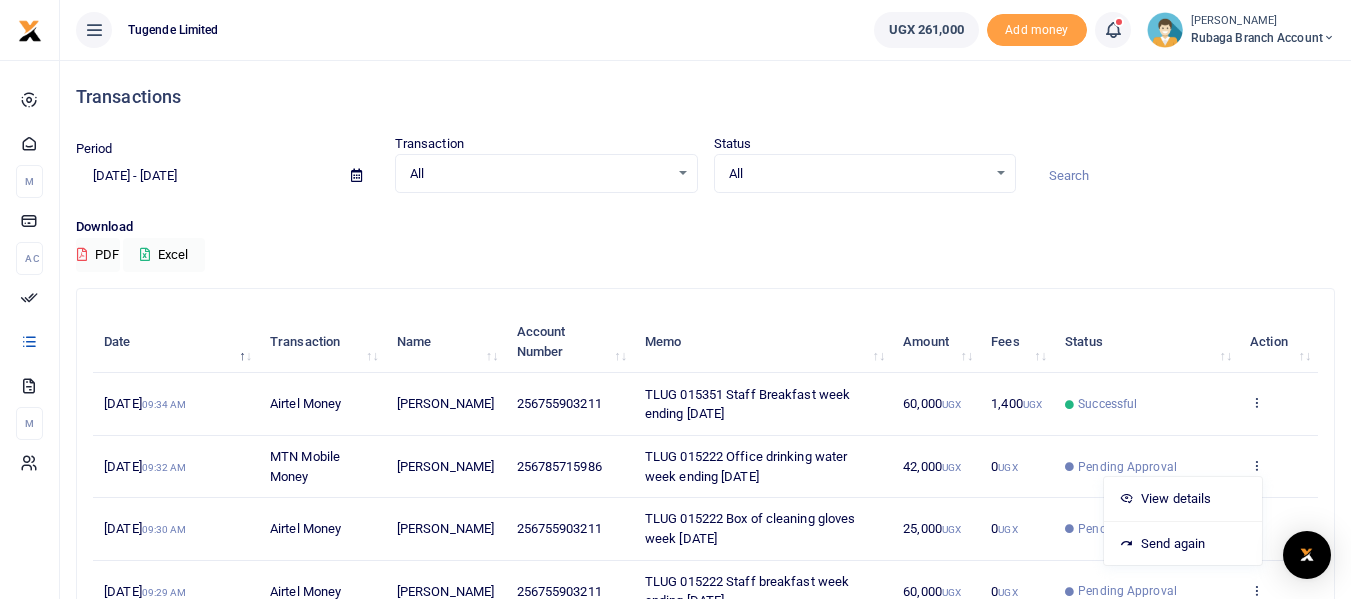 scroll, scrollTop: 496, scrollLeft: 0, axis: vertical 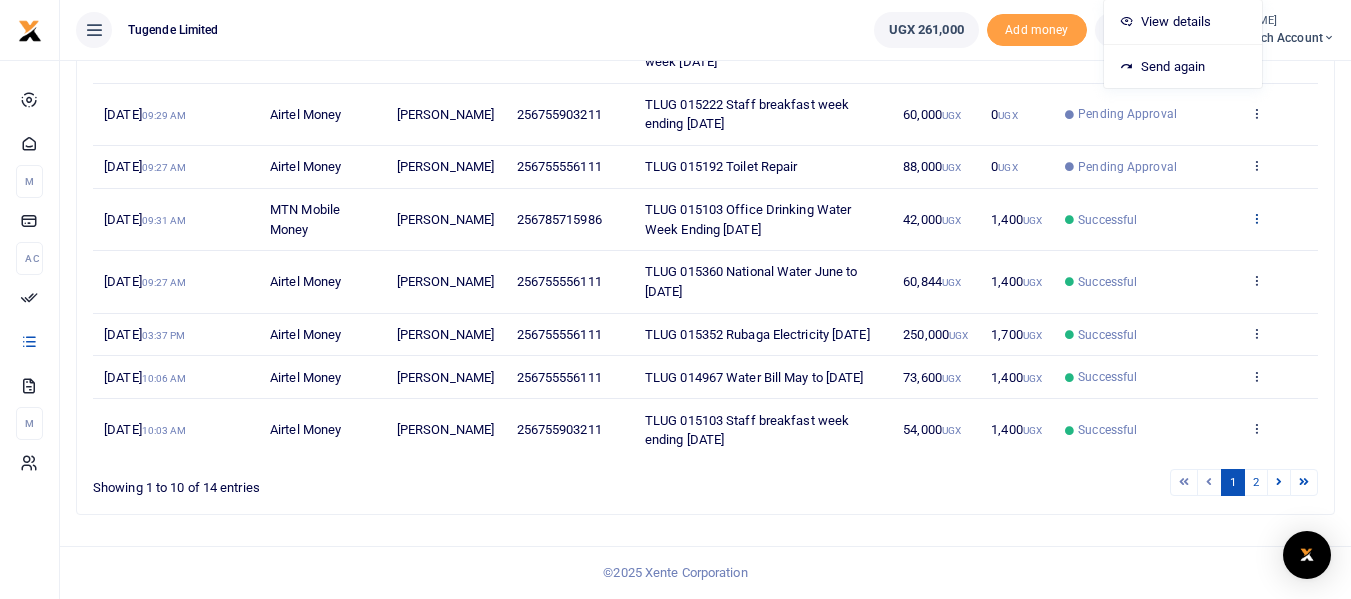 click at bounding box center (1256, 218) 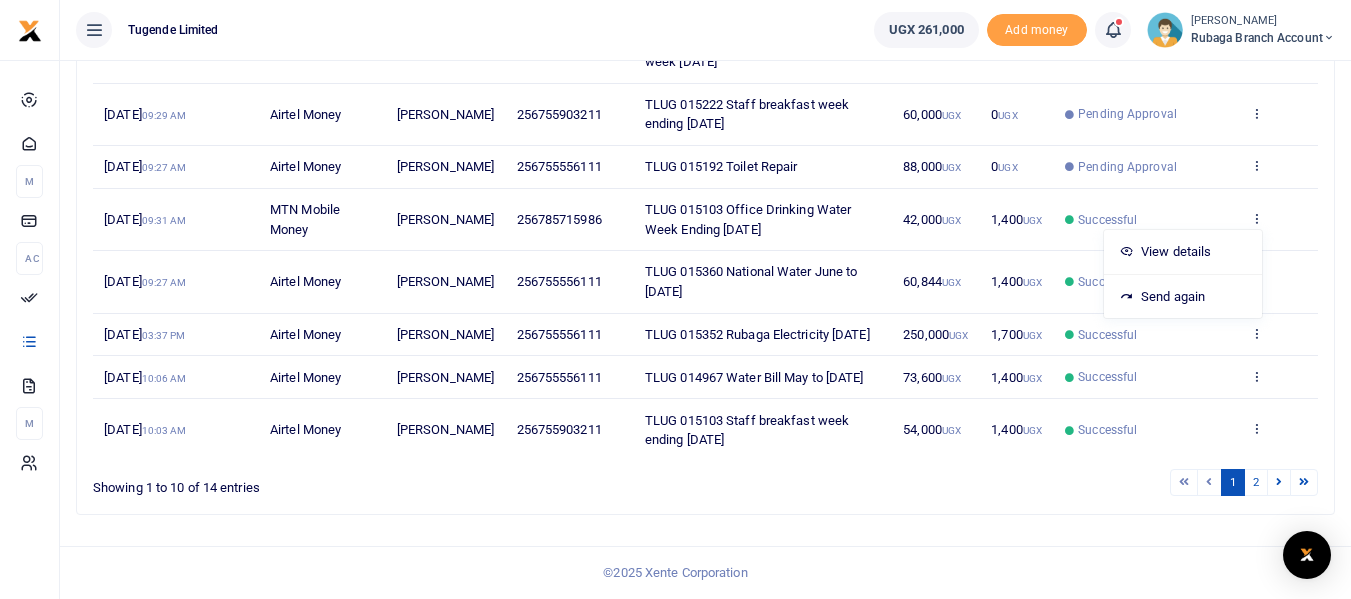 scroll, scrollTop: 0, scrollLeft: 0, axis: both 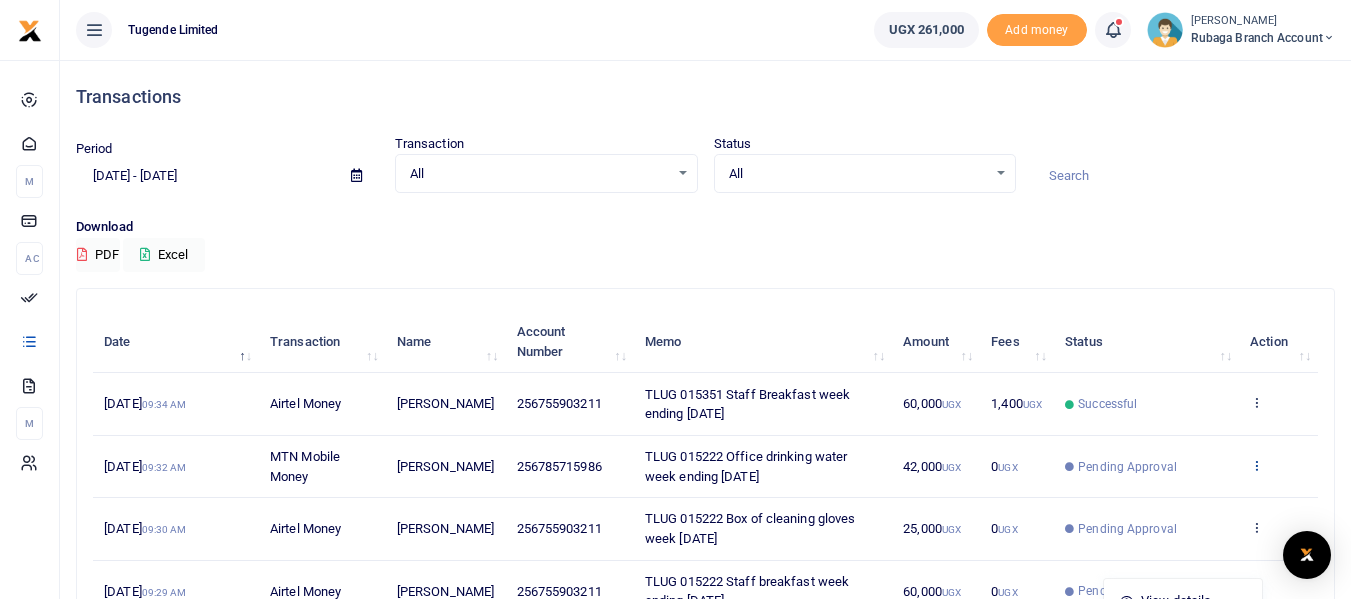 click at bounding box center (1256, 465) 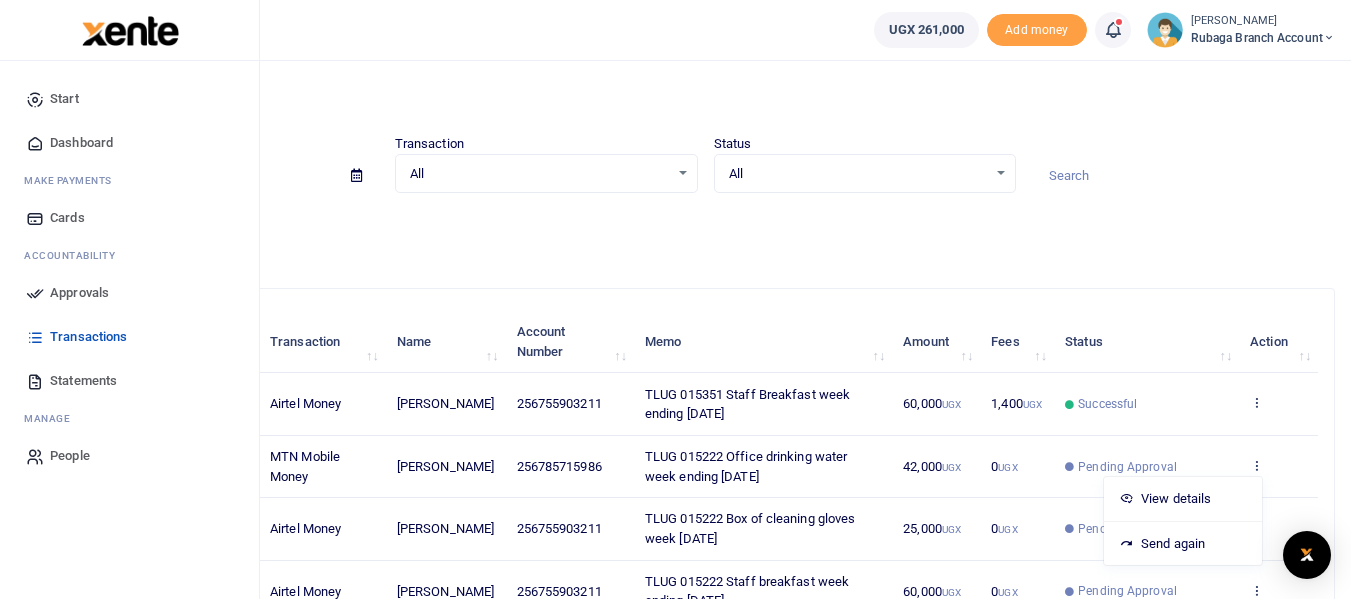 click on "Approvals" at bounding box center (79, 293) 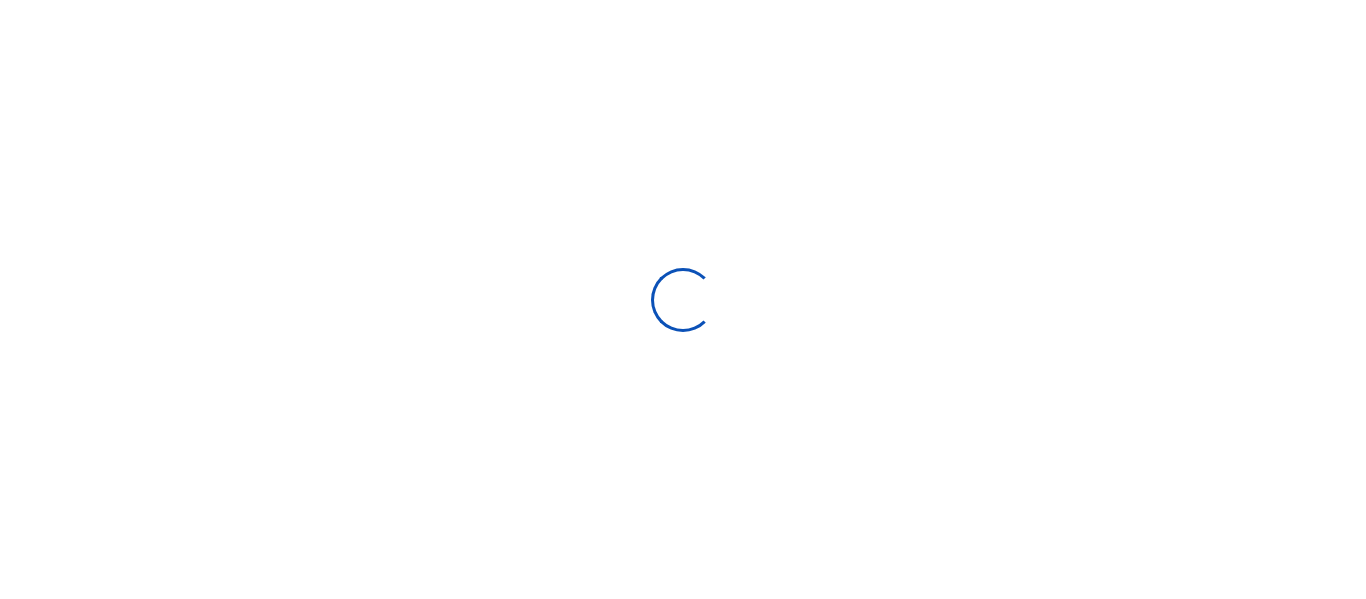 scroll, scrollTop: 0, scrollLeft: 0, axis: both 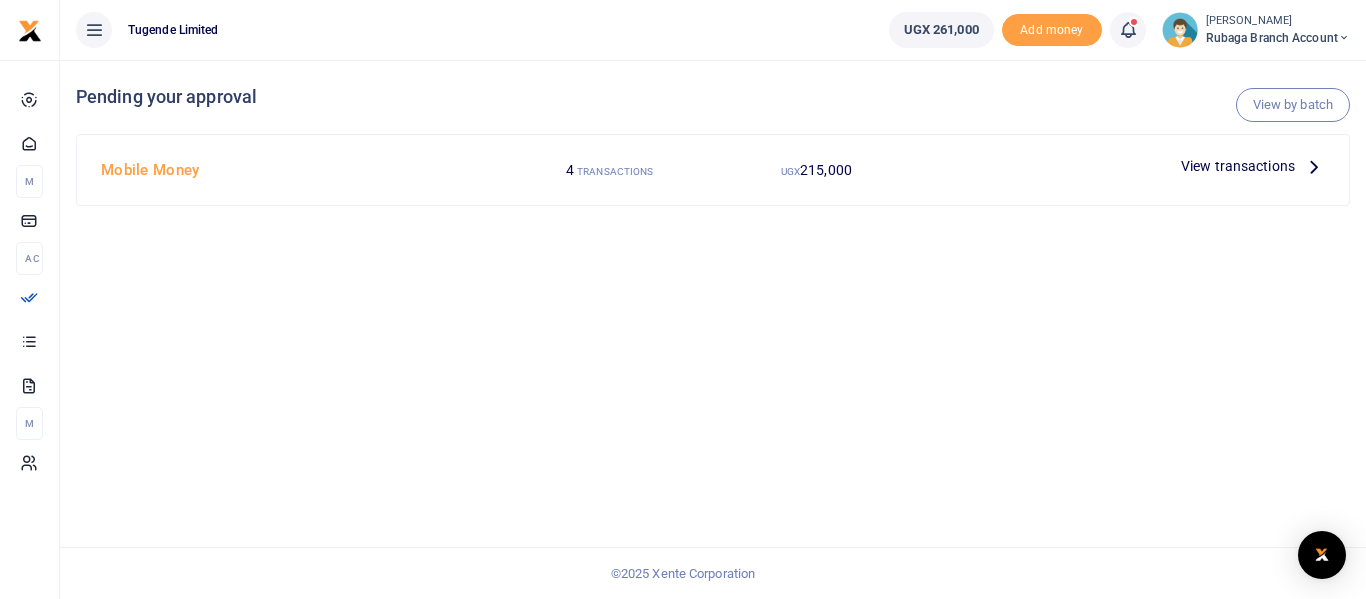 click on "View transactions" at bounding box center [1238, 166] 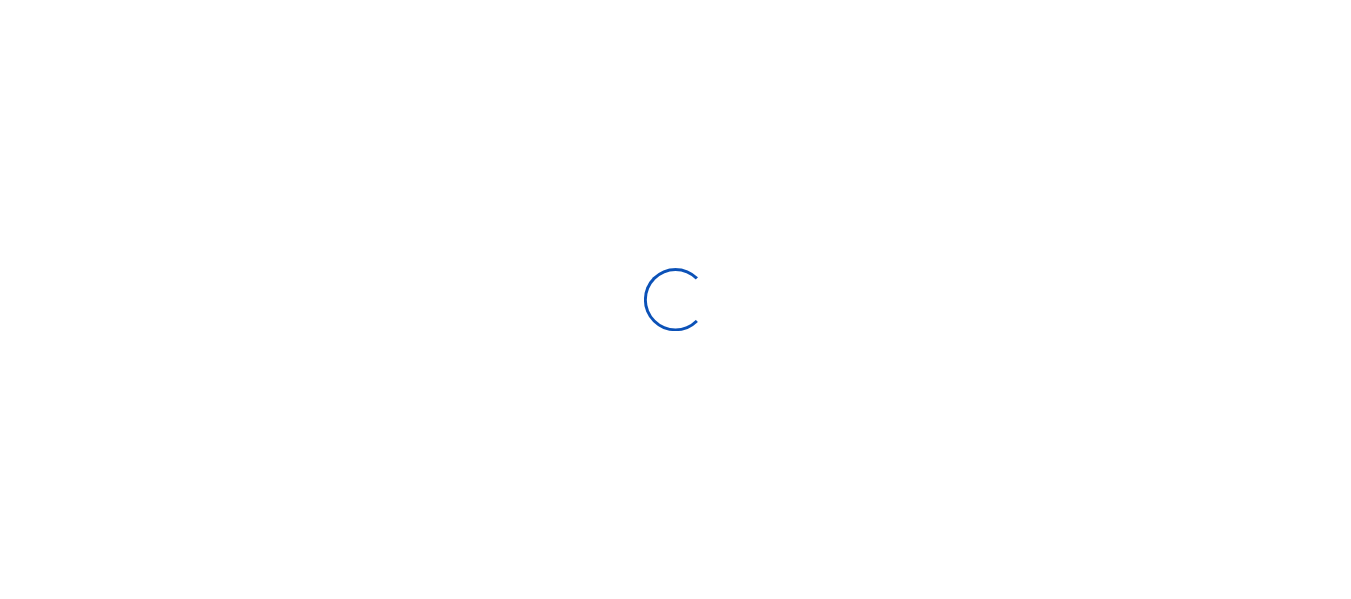 scroll, scrollTop: 0, scrollLeft: 0, axis: both 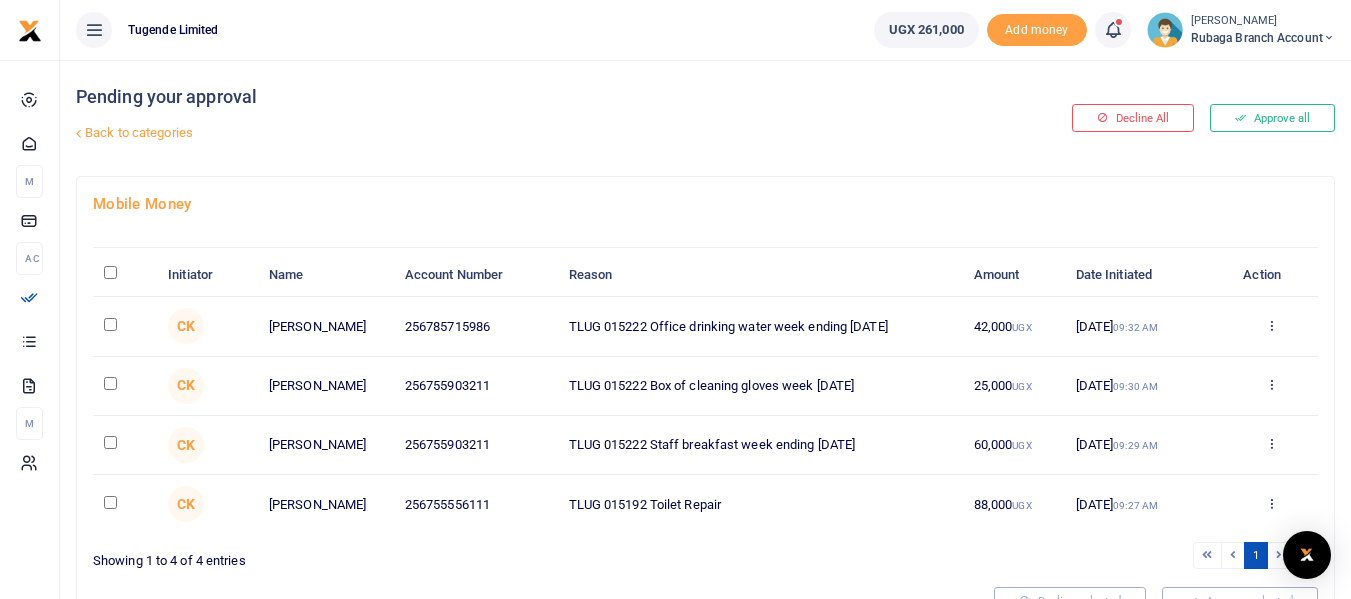 click at bounding box center (110, 324) 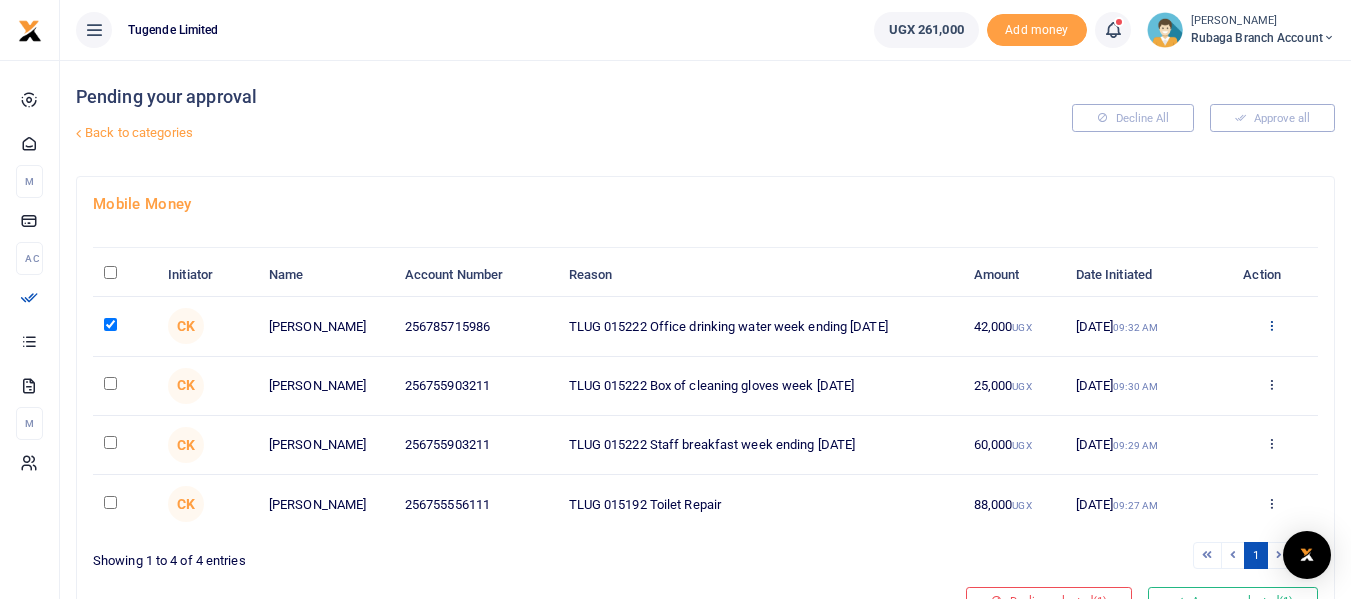 click at bounding box center (1271, 325) 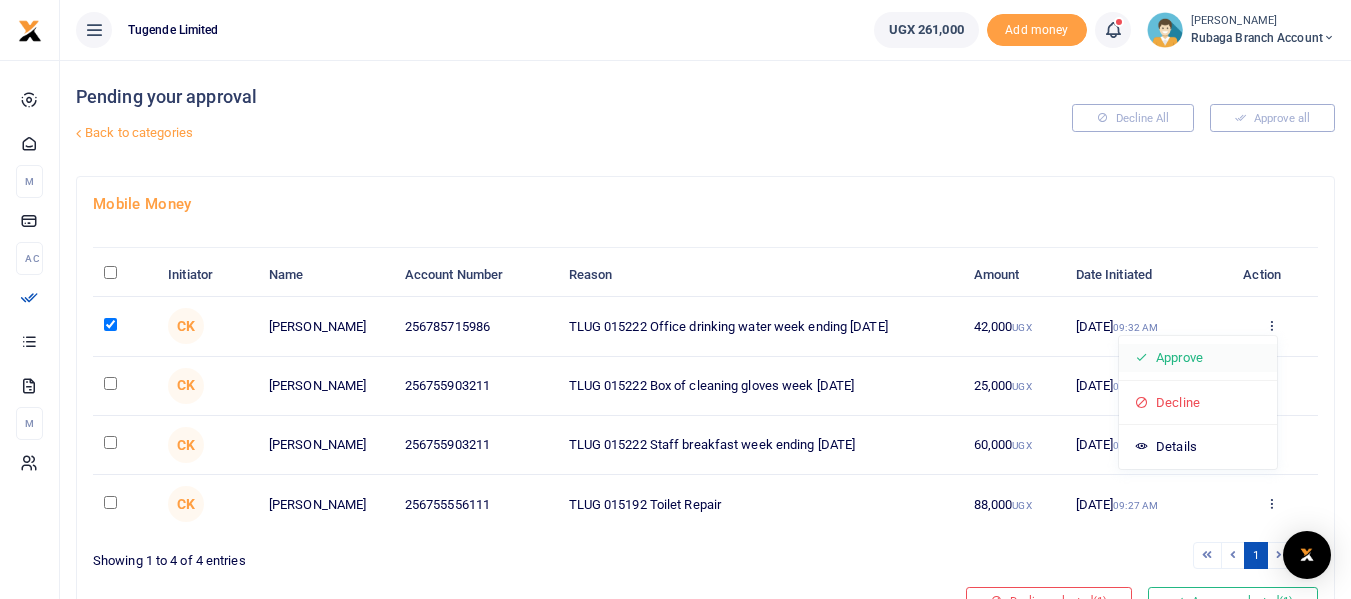 click on "Approve" at bounding box center (1198, 358) 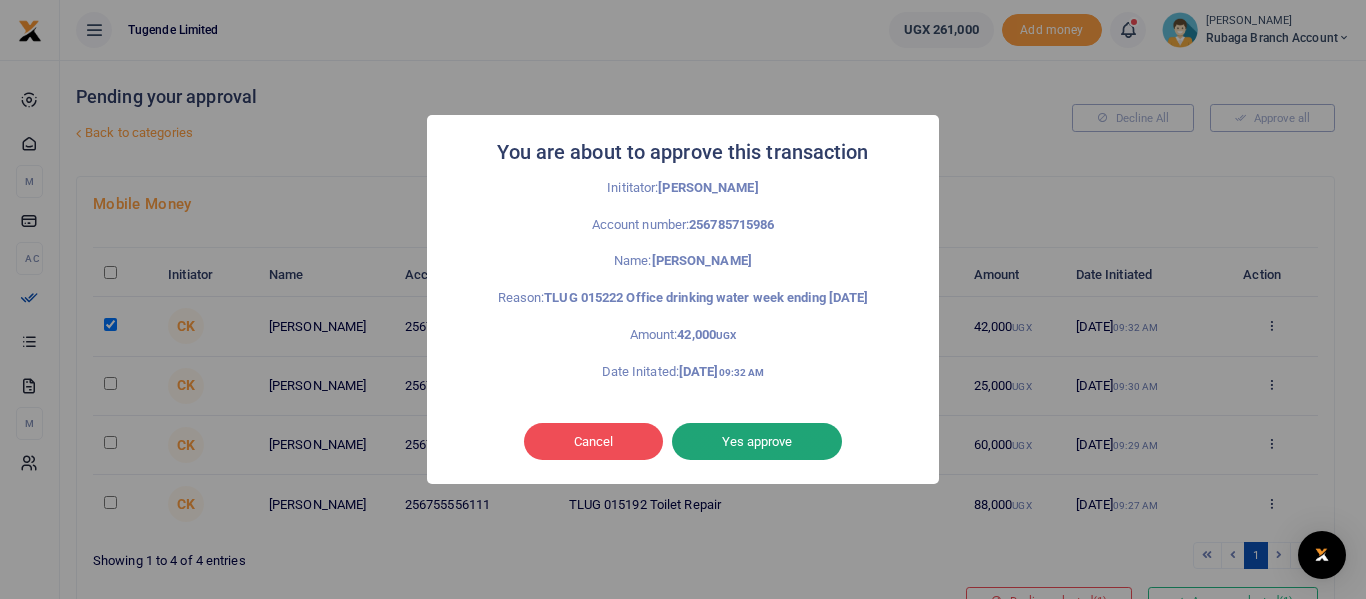 click on "Yes approve" at bounding box center (757, 442) 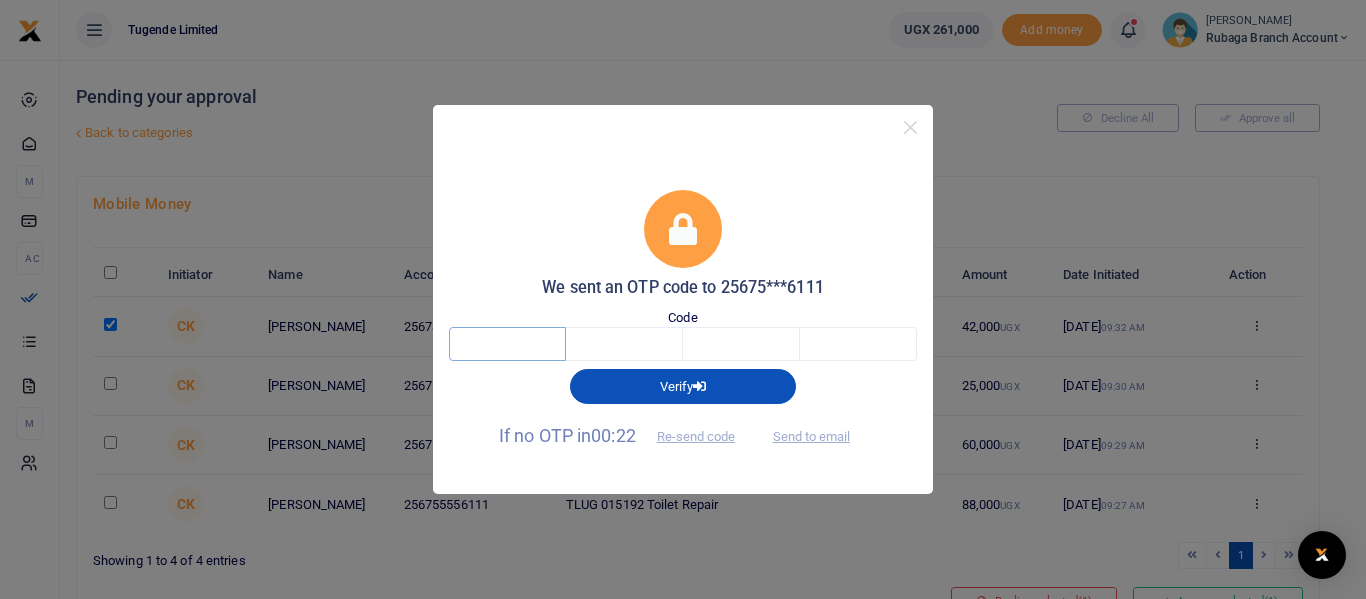 click at bounding box center (507, 344) 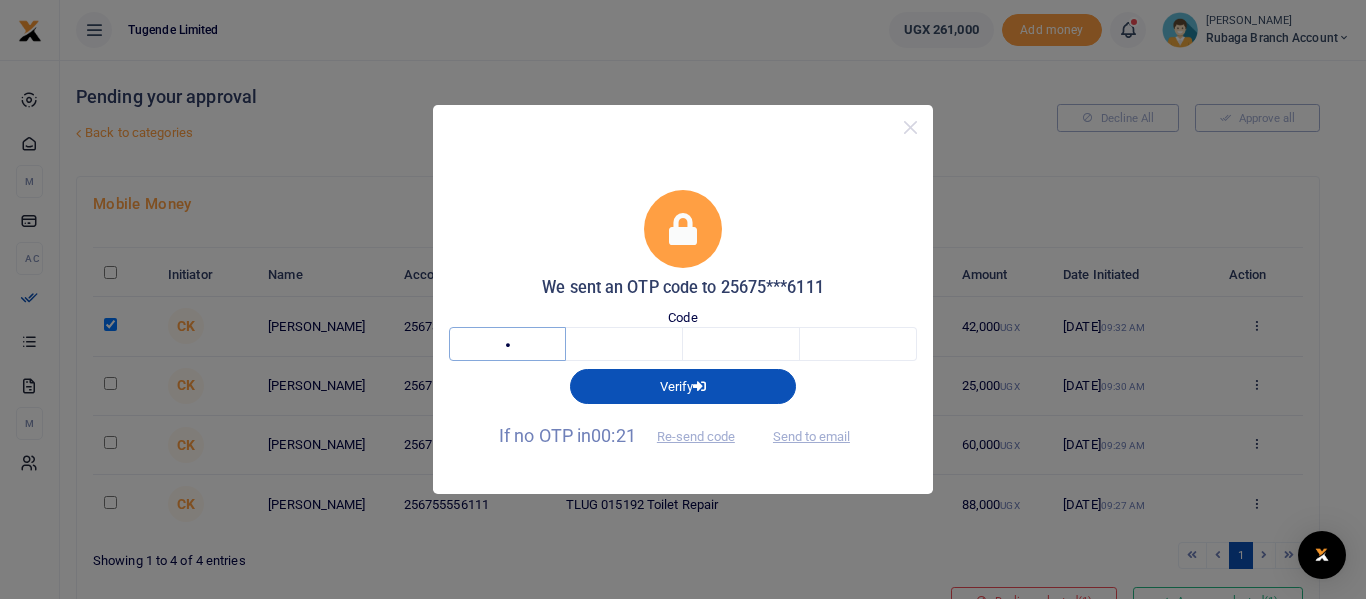 type on "7" 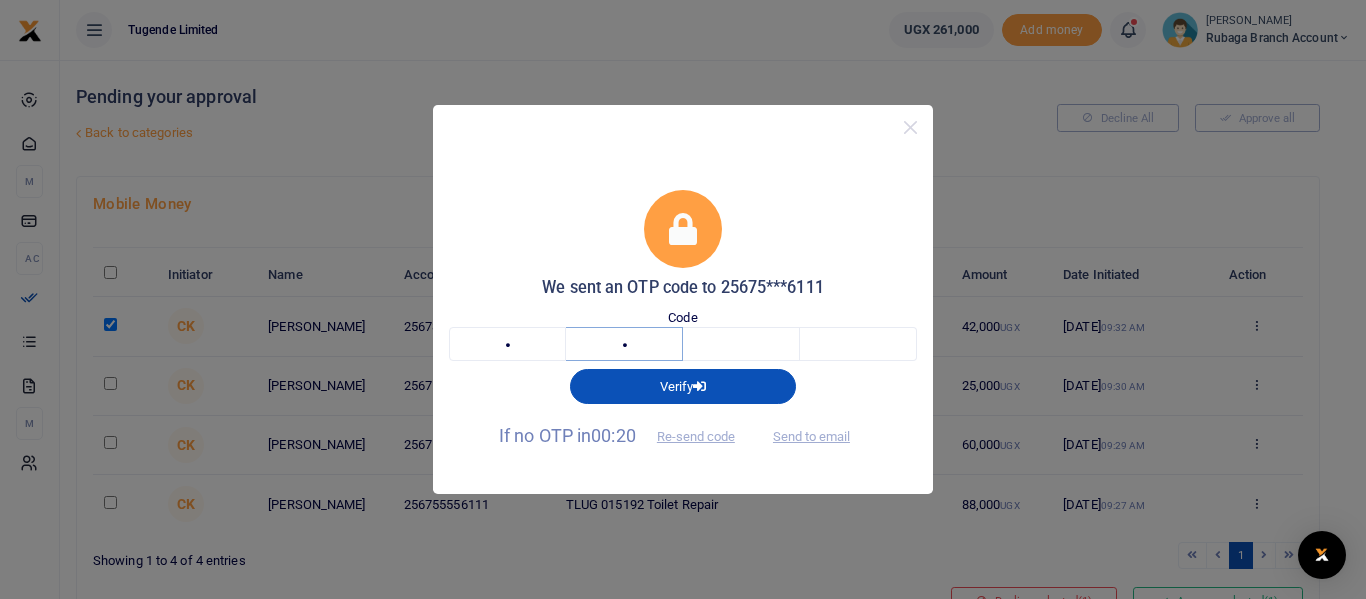 type on "4" 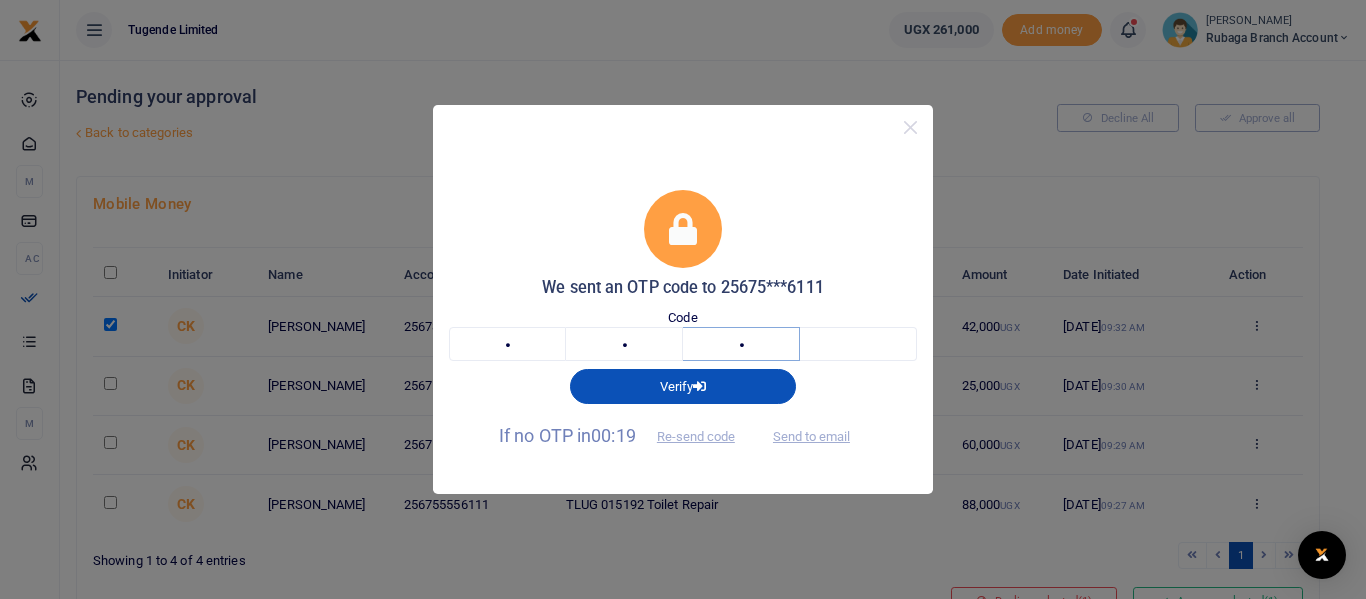 type on "9" 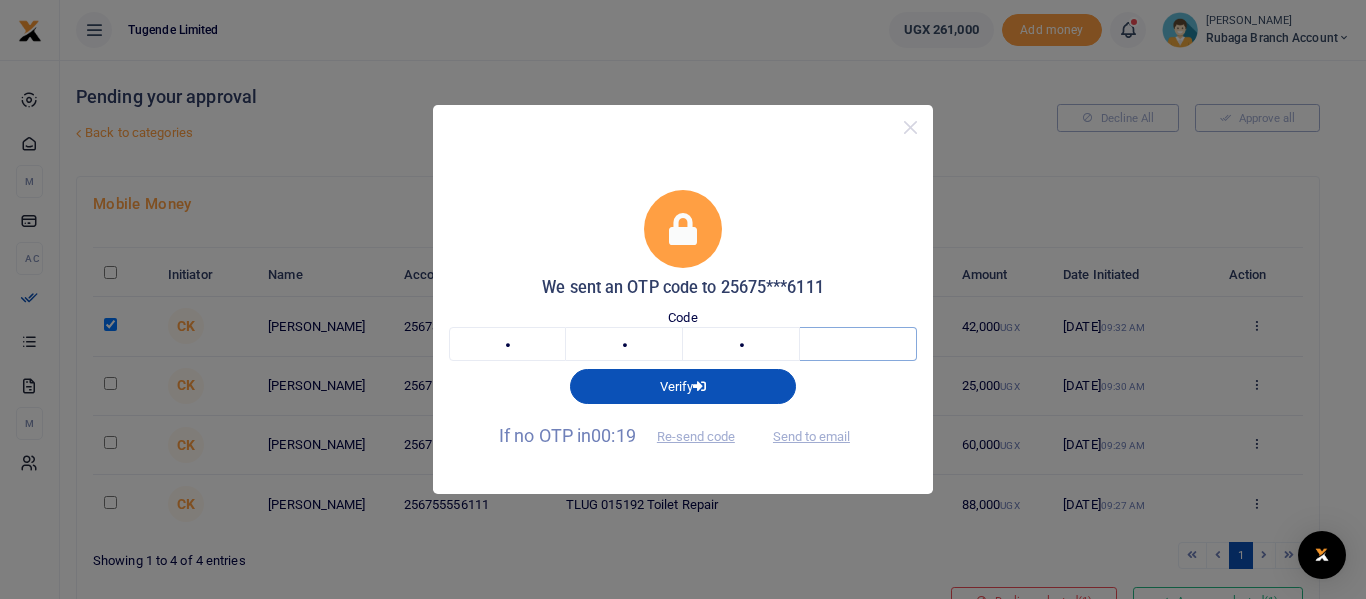 type on "5" 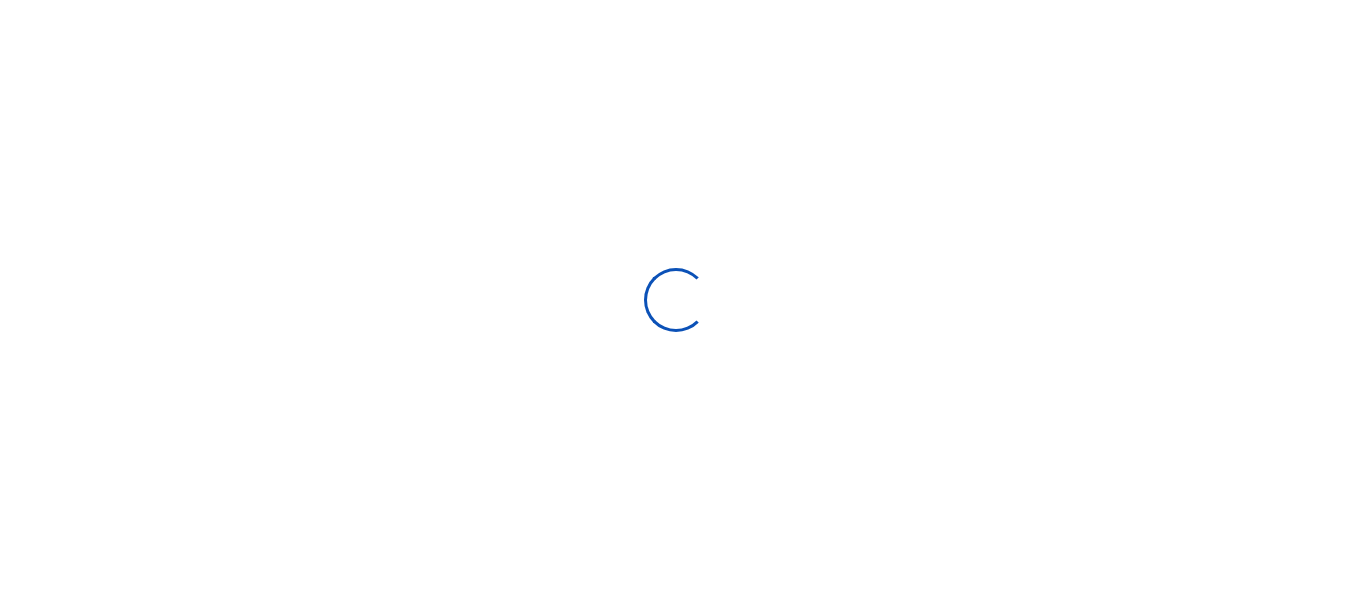 scroll, scrollTop: 0, scrollLeft: 0, axis: both 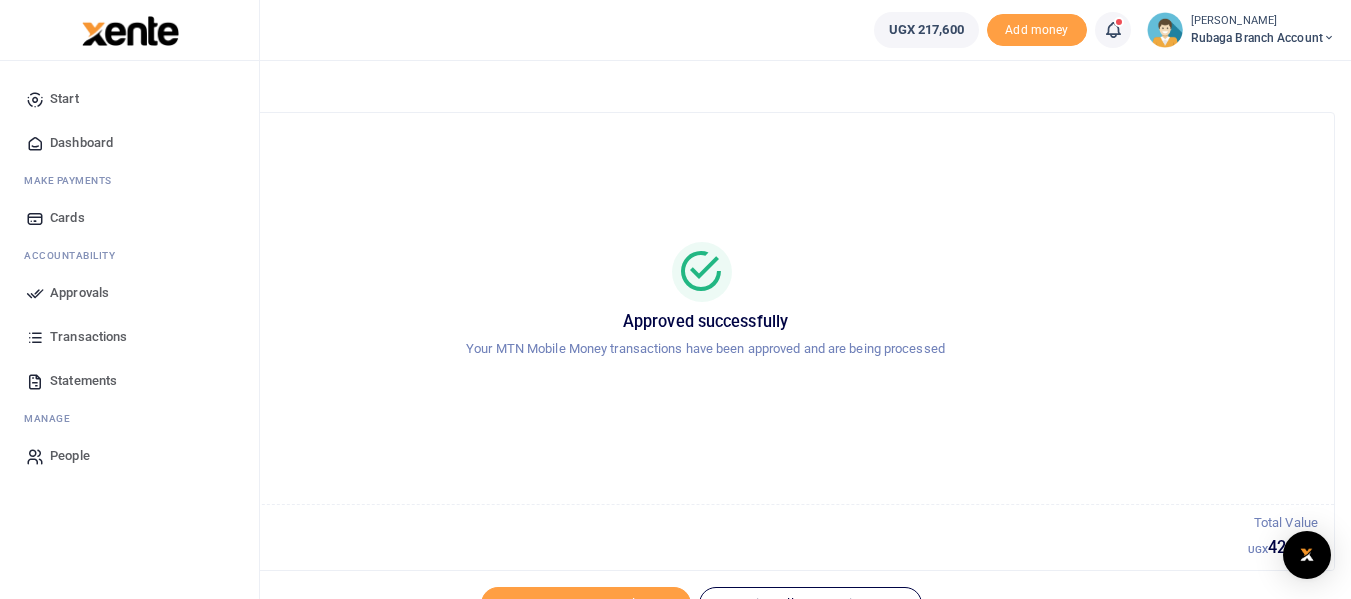 click on "Approvals" at bounding box center [79, 293] 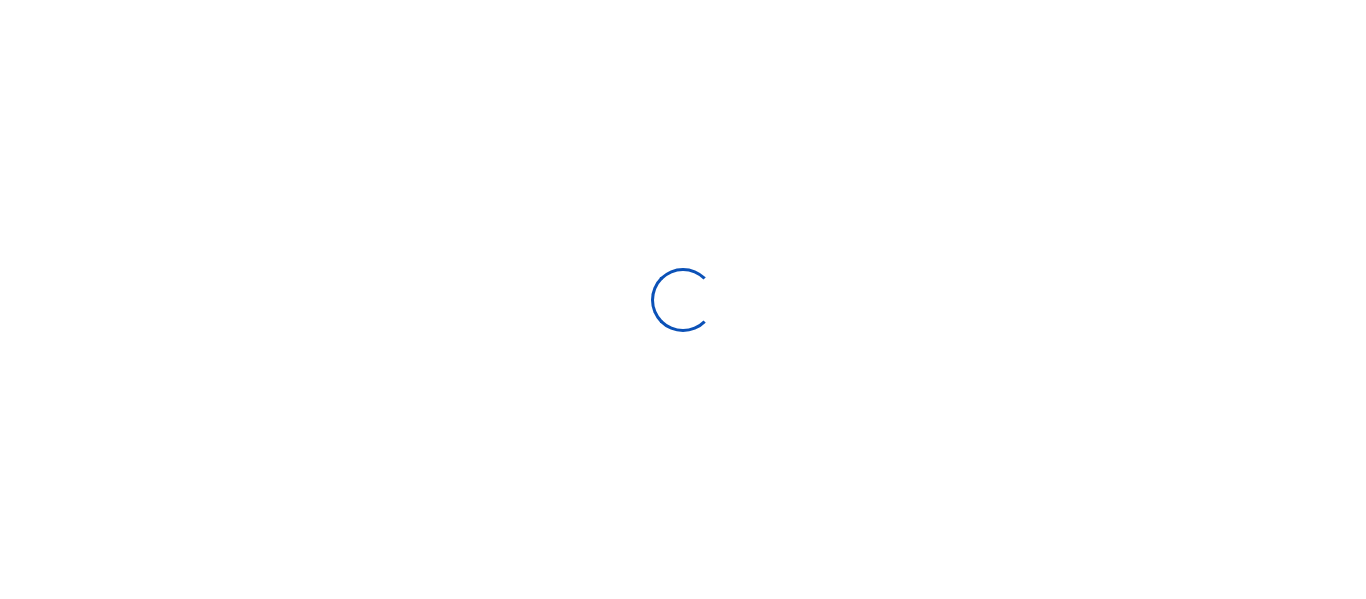 scroll, scrollTop: 0, scrollLeft: 0, axis: both 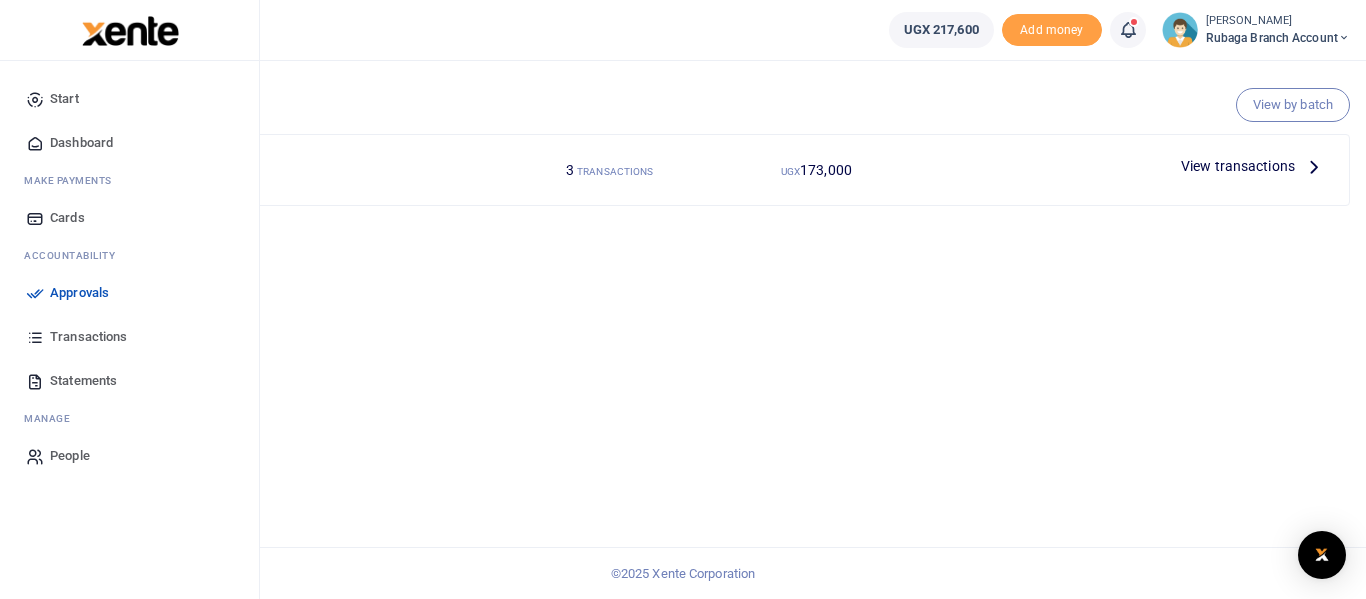 click on "Approvals" at bounding box center [79, 293] 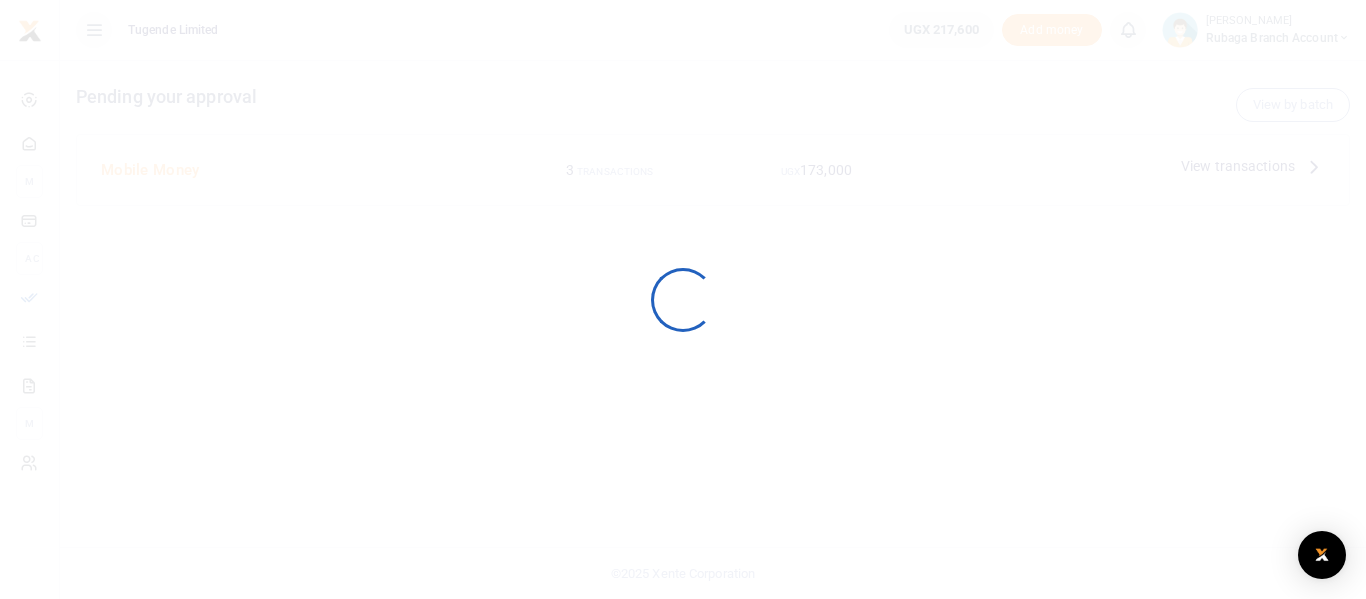 scroll, scrollTop: 0, scrollLeft: 0, axis: both 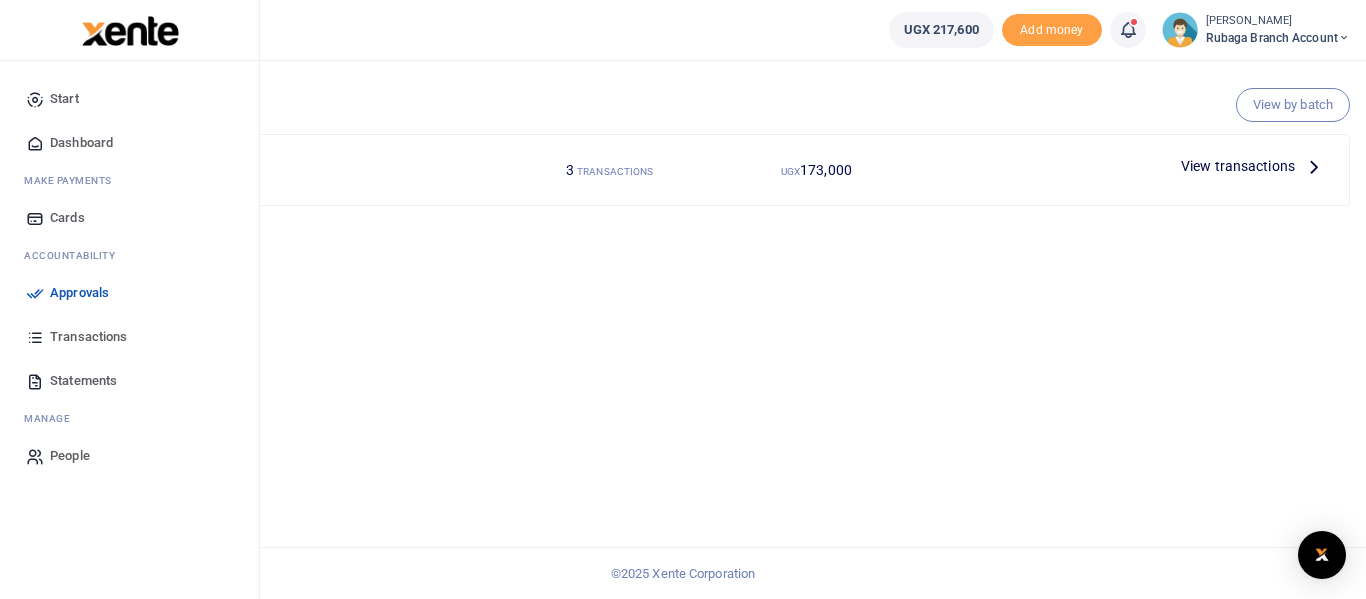 click on "Approvals" at bounding box center [79, 293] 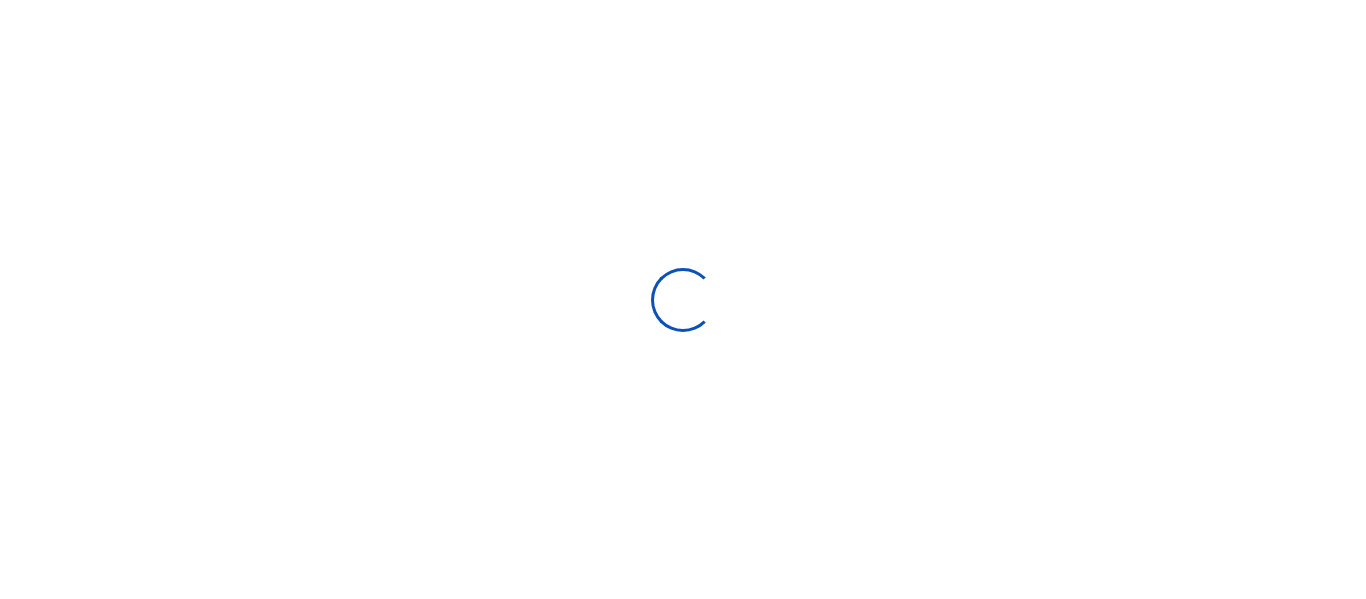scroll, scrollTop: 0, scrollLeft: 0, axis: both 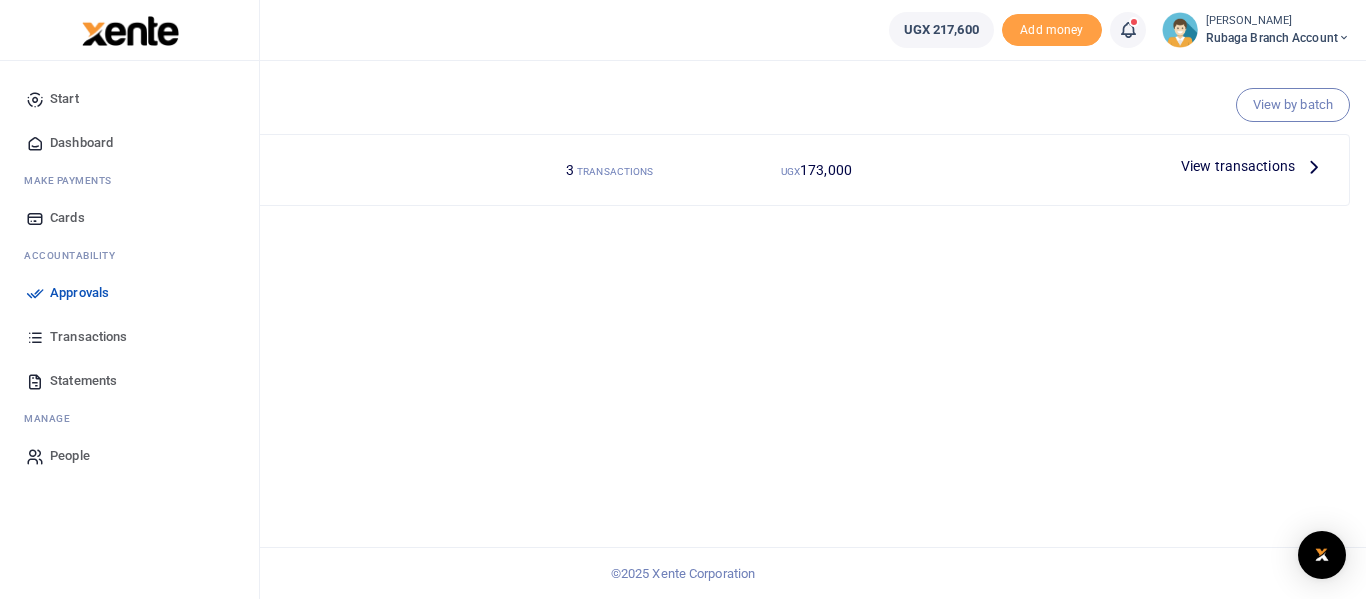 click on "Approvals" at bounding box center (79, 293) 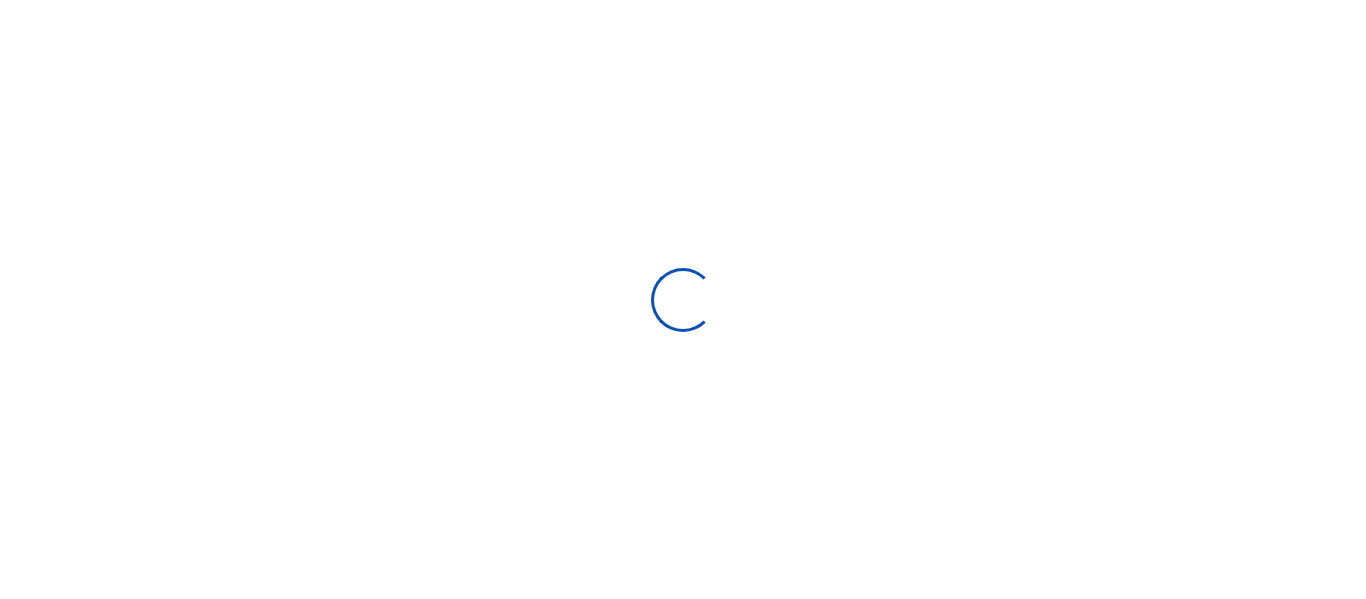scroll, scrollTop: 0, scrollLeft: 0, axis: both 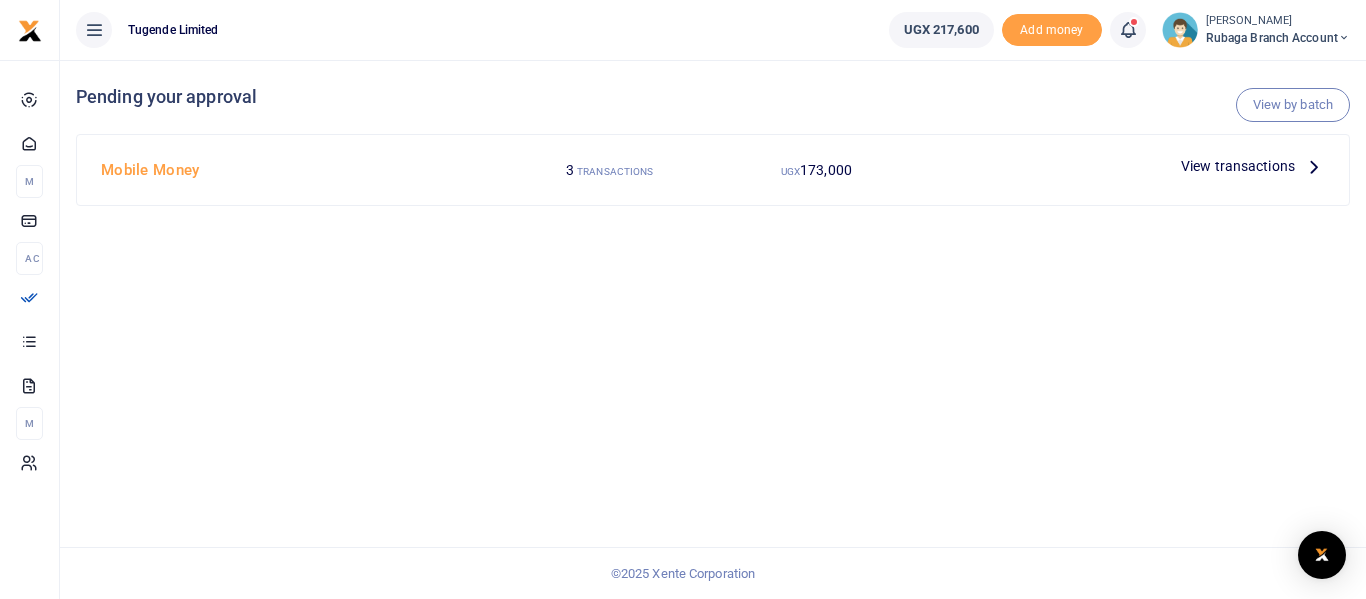 click on "View transactions" at bounding box center (1238, 166) 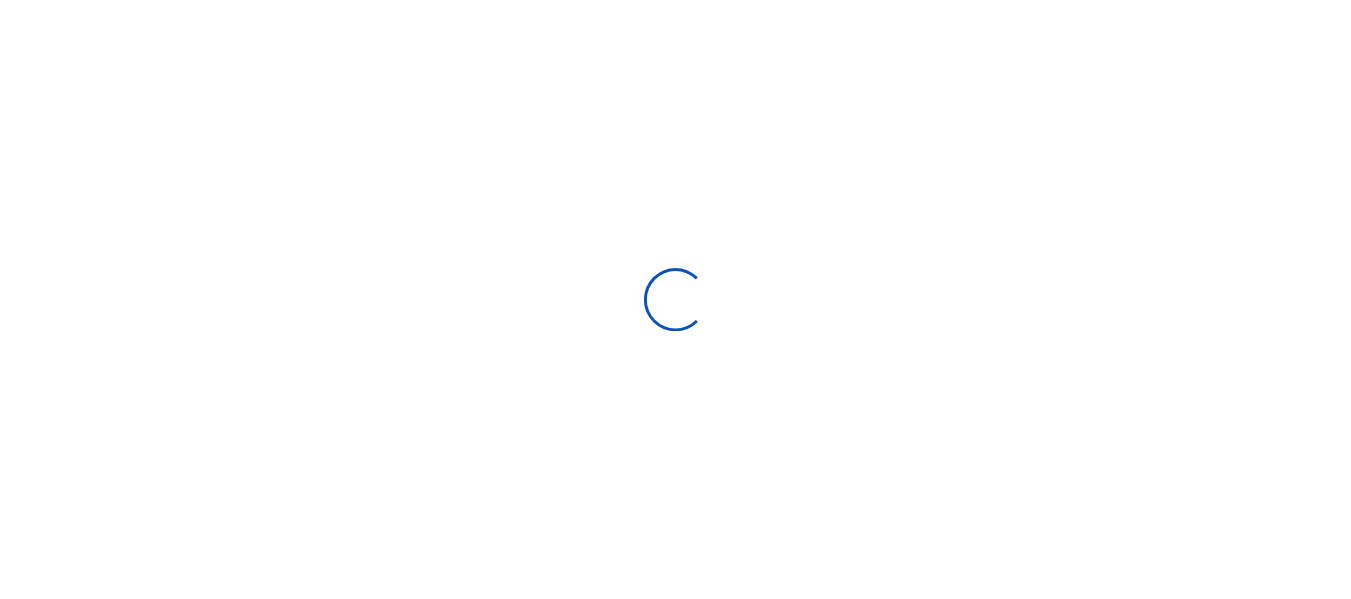 scroll, scrollTop: 0, scrollLeft: 0, axis: both 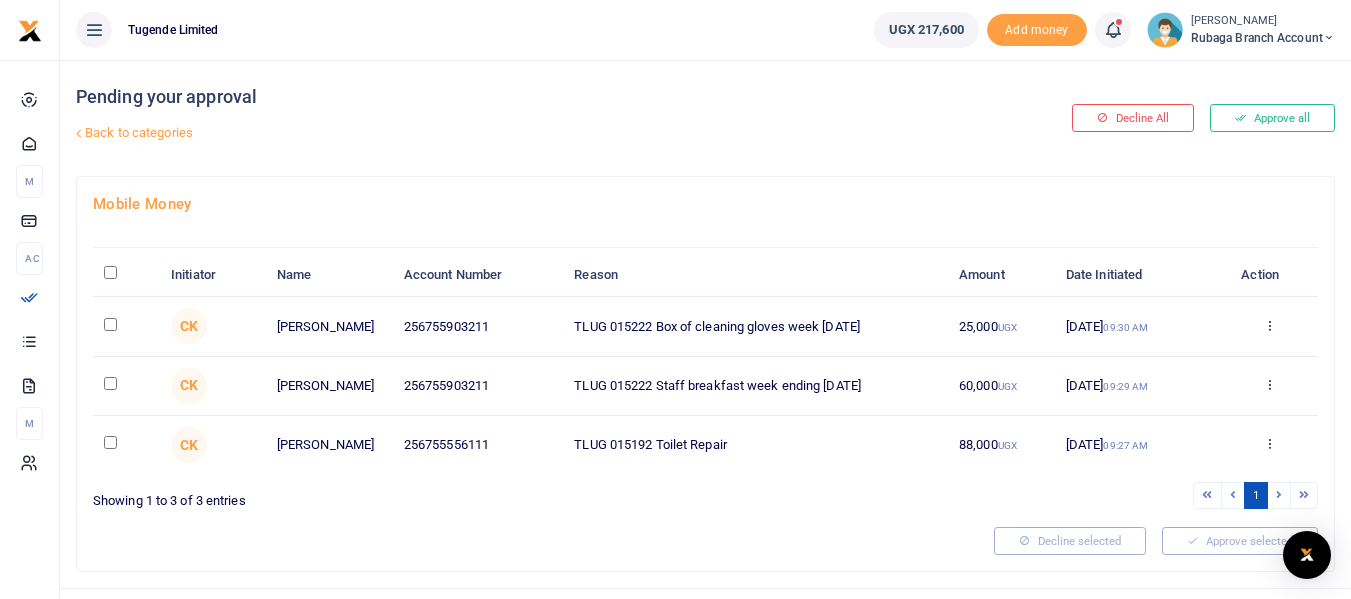 click at bounding box center [110, 324] 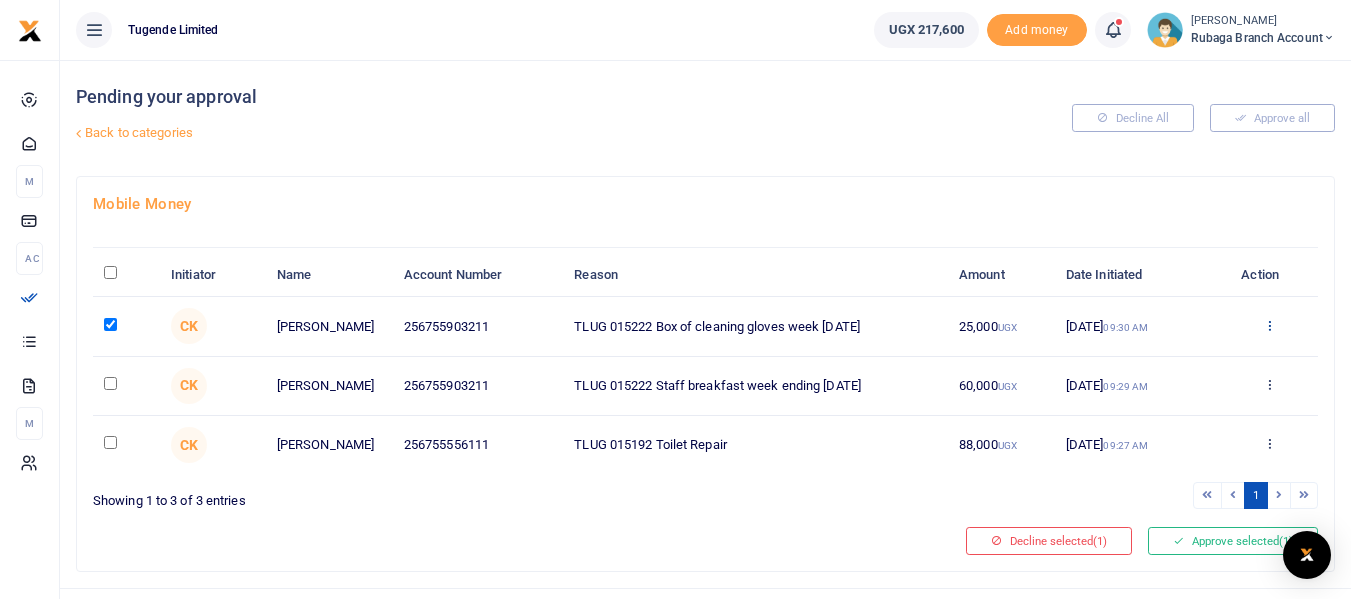 click at bounding box center [1269, 325] 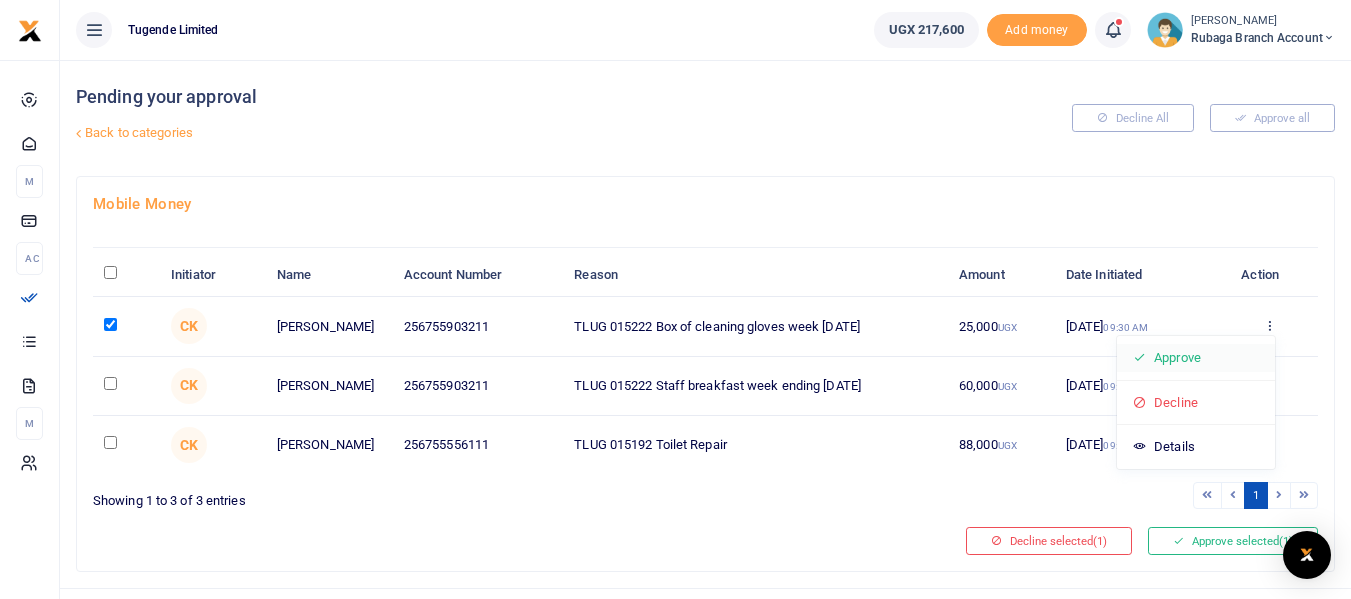 click on "Approve" at bounding box center (1196, 358) 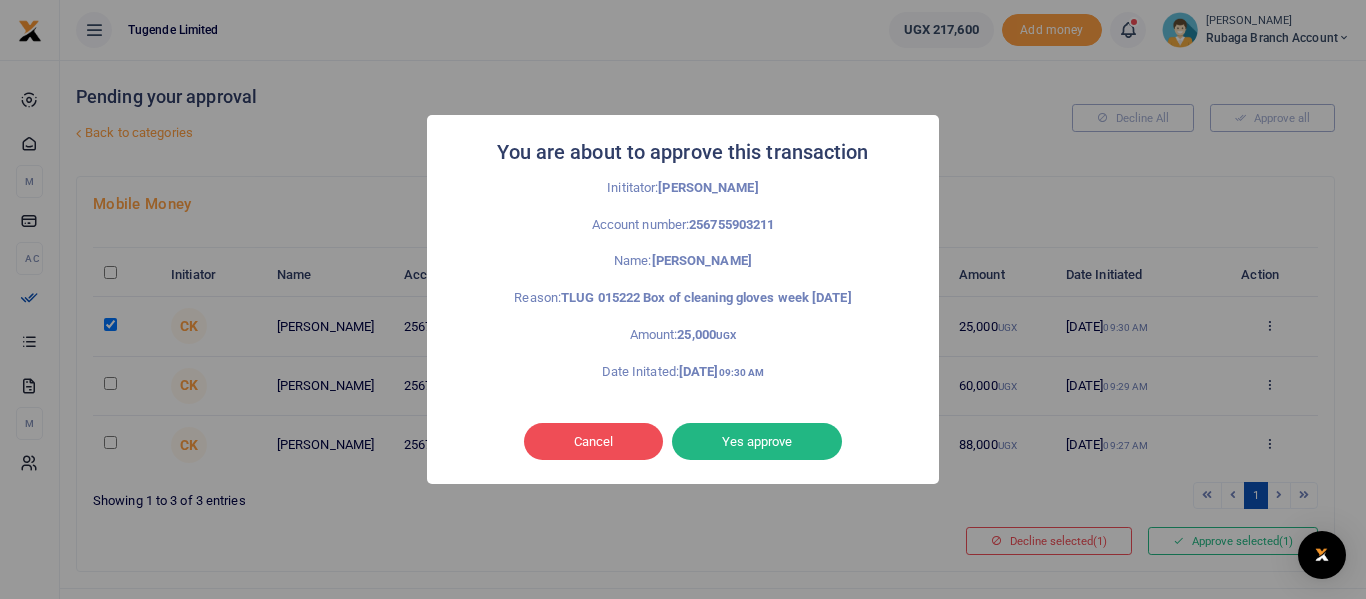 click on "You are about to approve this transaction ×
Inititator:  Catherine Kemigisha
Account number:  256755903211
Name:  Doreen Kirabo
Reason:  TLUG 015222 Box of cleaning gloves week 28 June
Amount:  25,000  UGX
Date Initated:  15 Jul 2025  09:30 AM
Cancel No Yes approve" at bounding box center [683, 299] 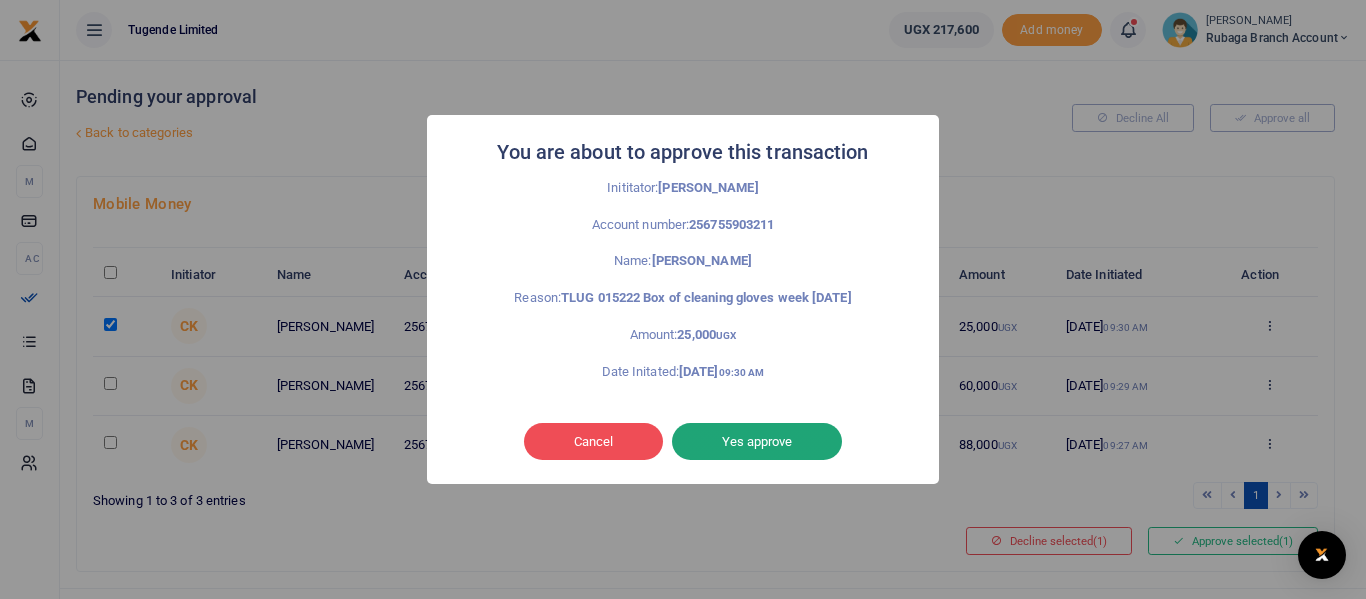 click on "Yes approve" at bounding box center (757, 442) 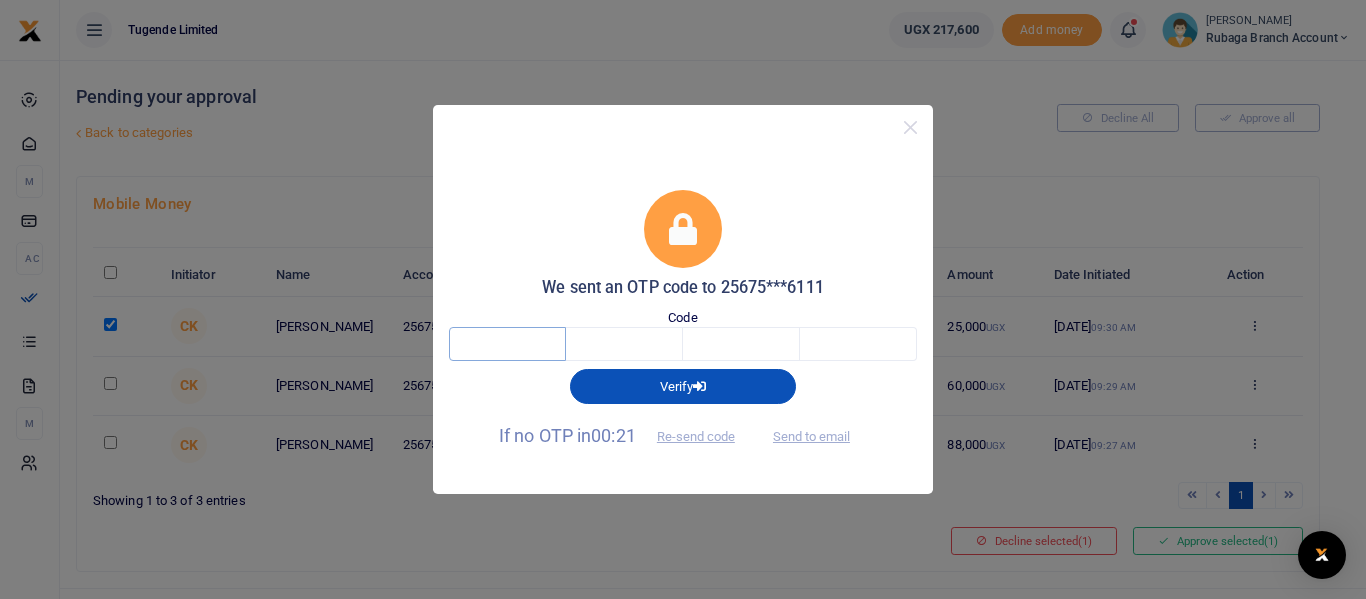 click at bounding box center [507, 344] 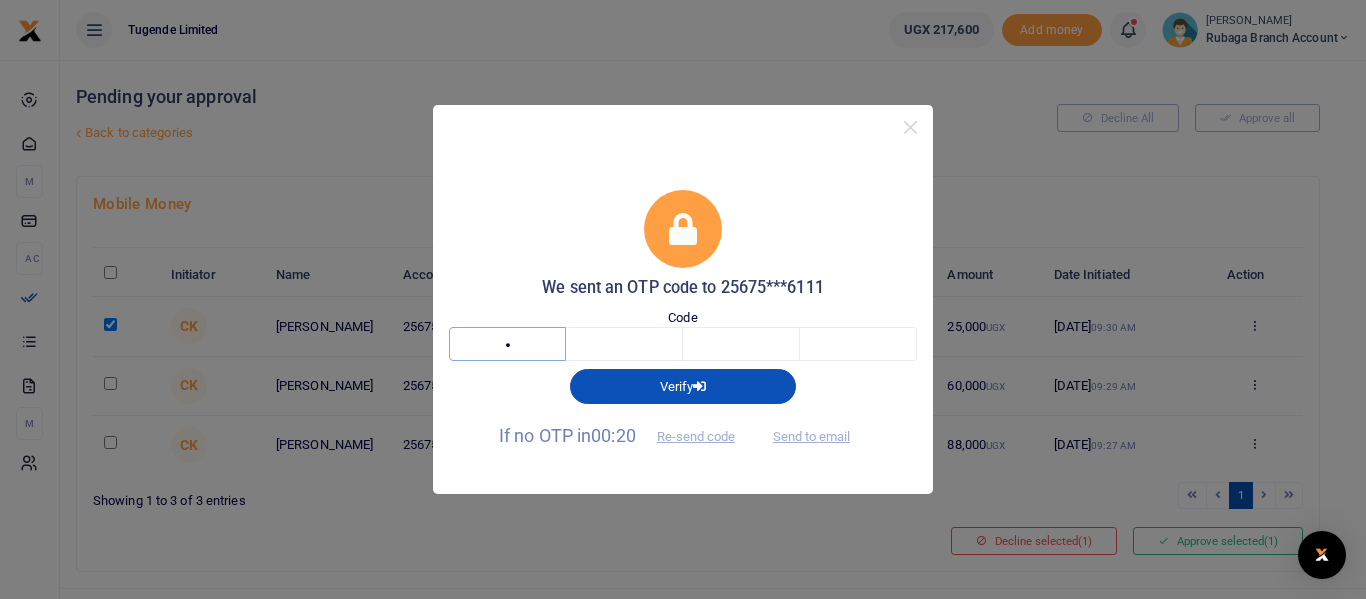 type on "3" 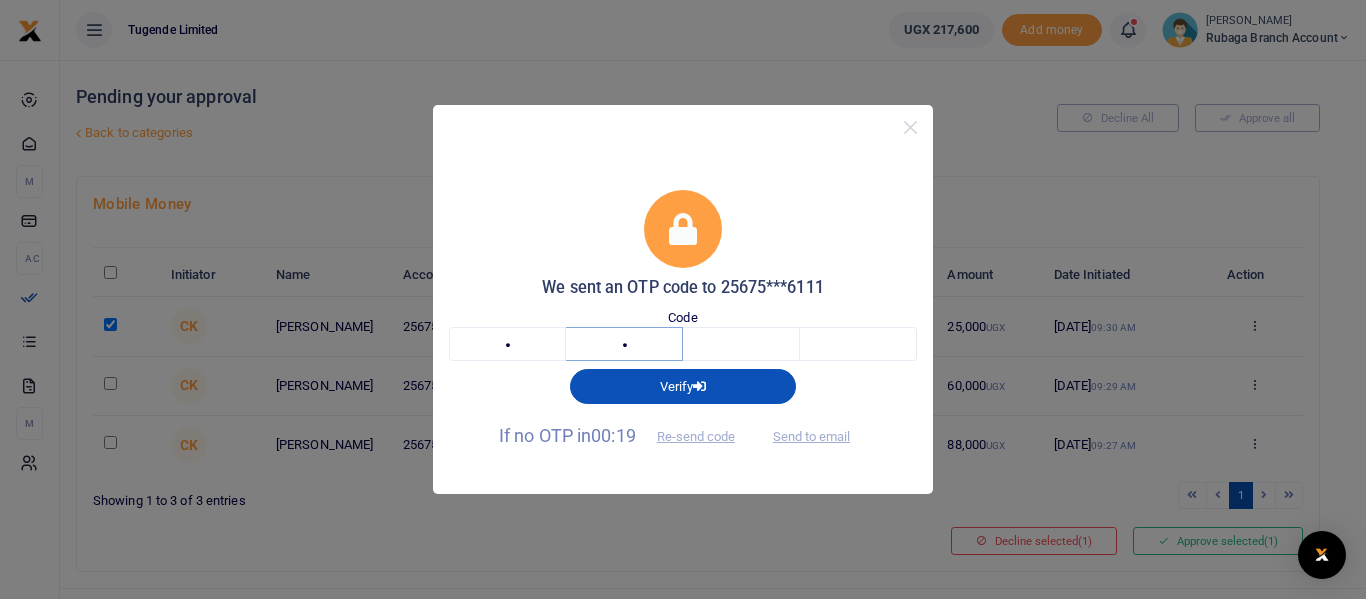 type on "7" 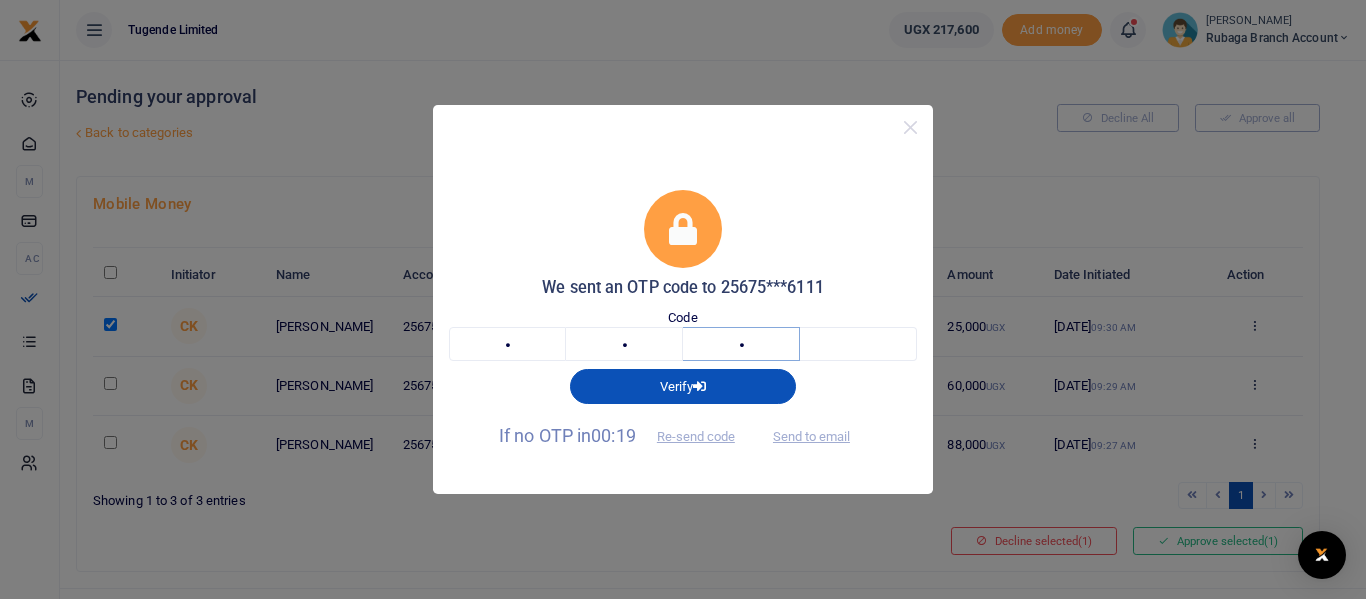 type on "7" 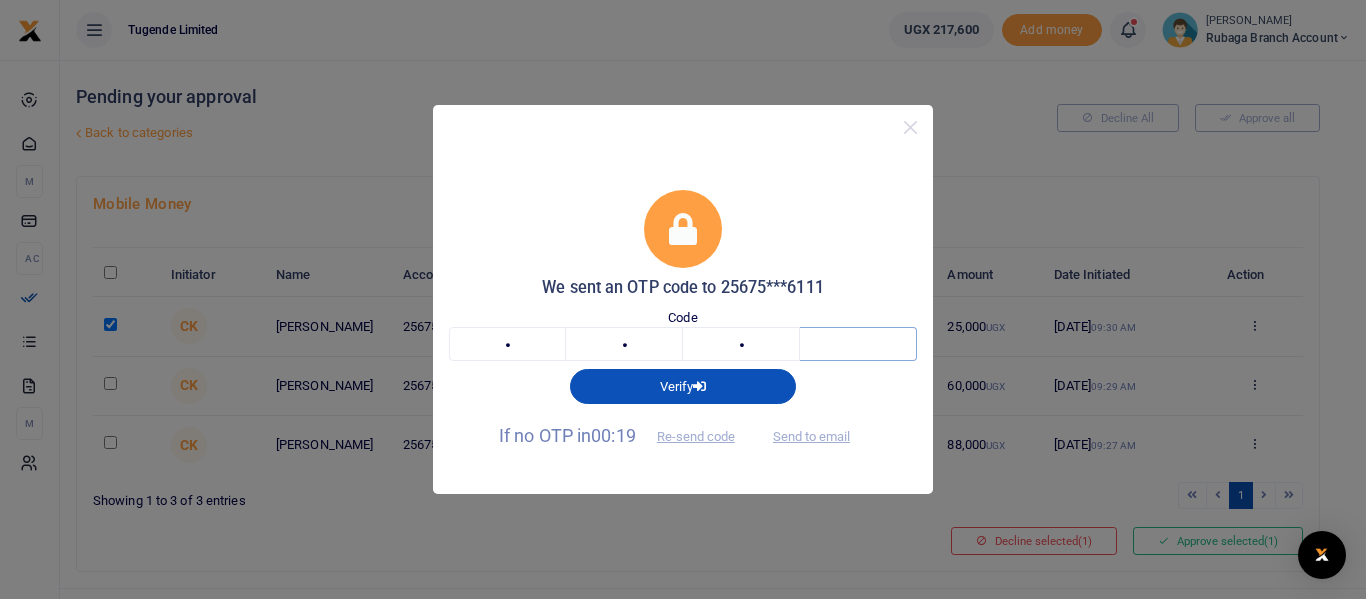 type on "5" 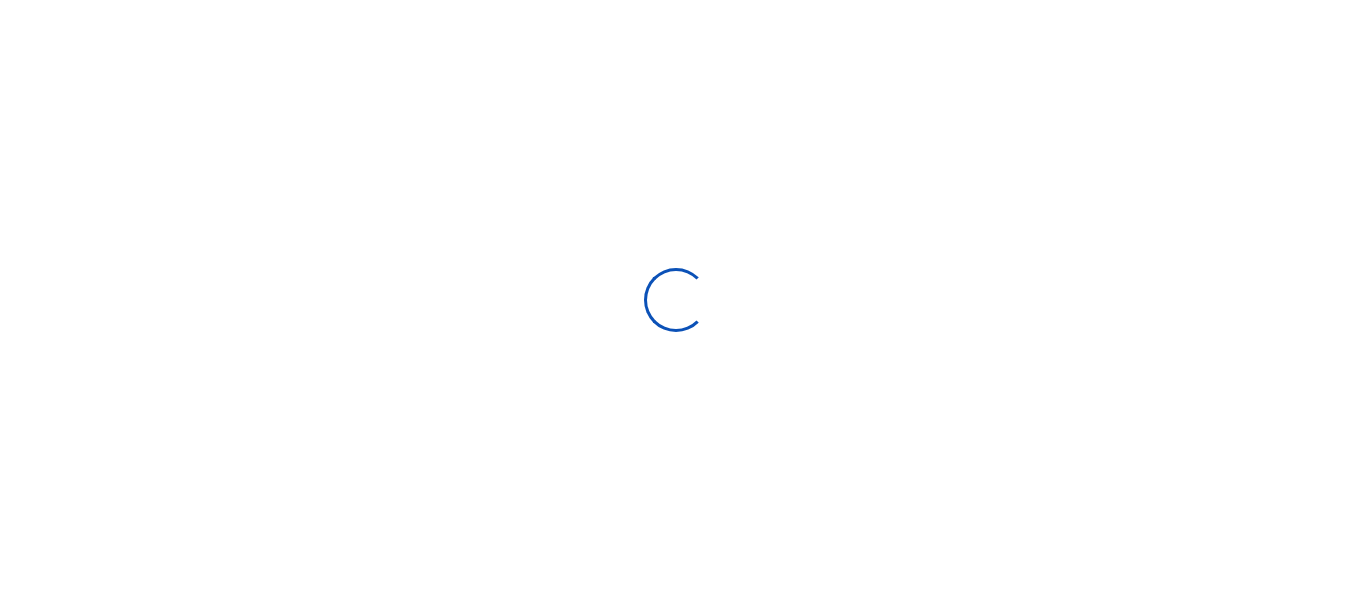 scroll, scrollTop: 0, scrollLeft: 0, axis: both 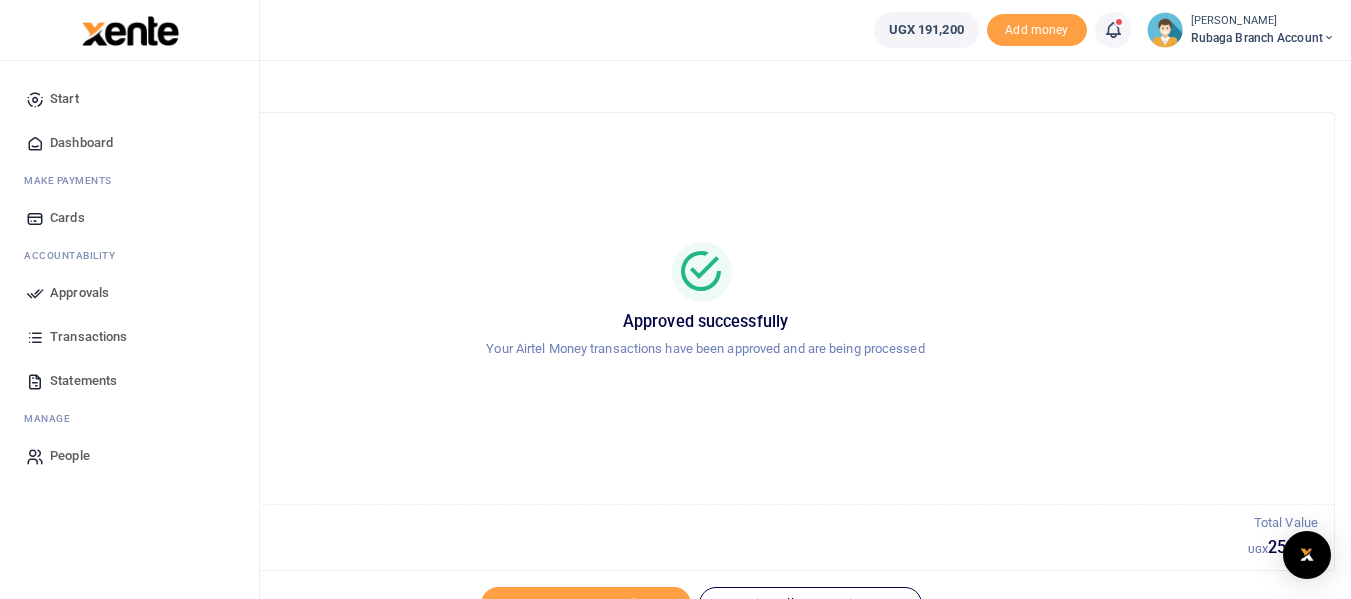 click on "Approvals" at bounding box center (79, 293) 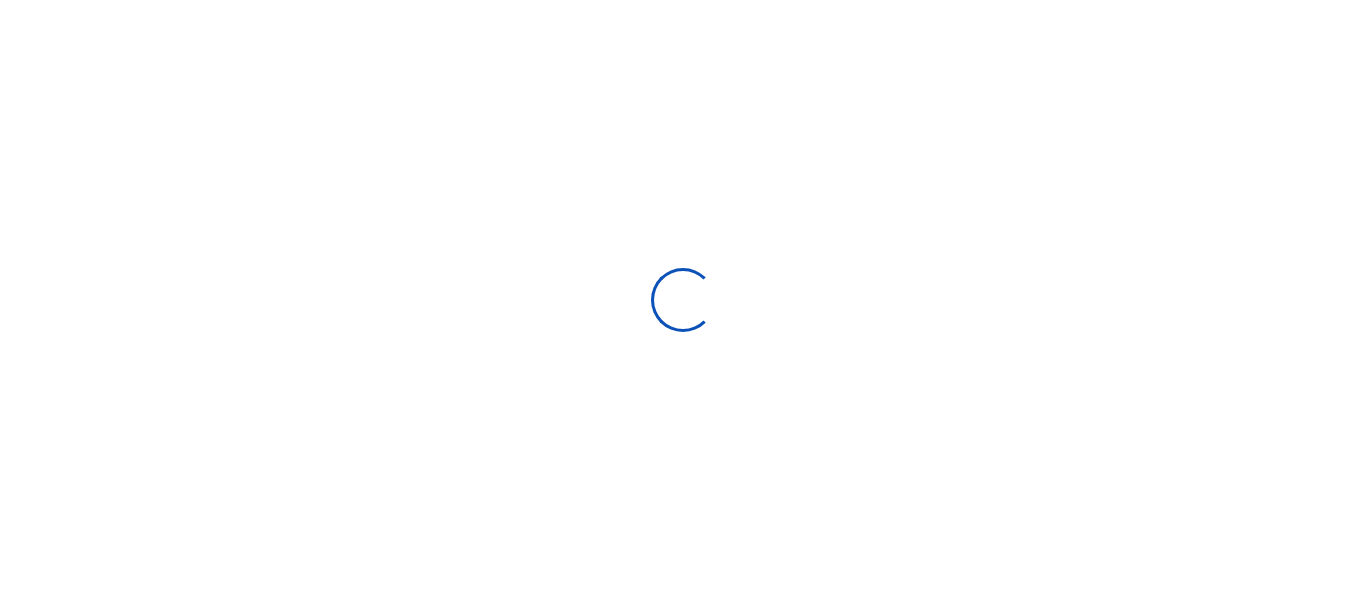 scroll, scrollTop: 0, scrollLeft: 0, axis: both 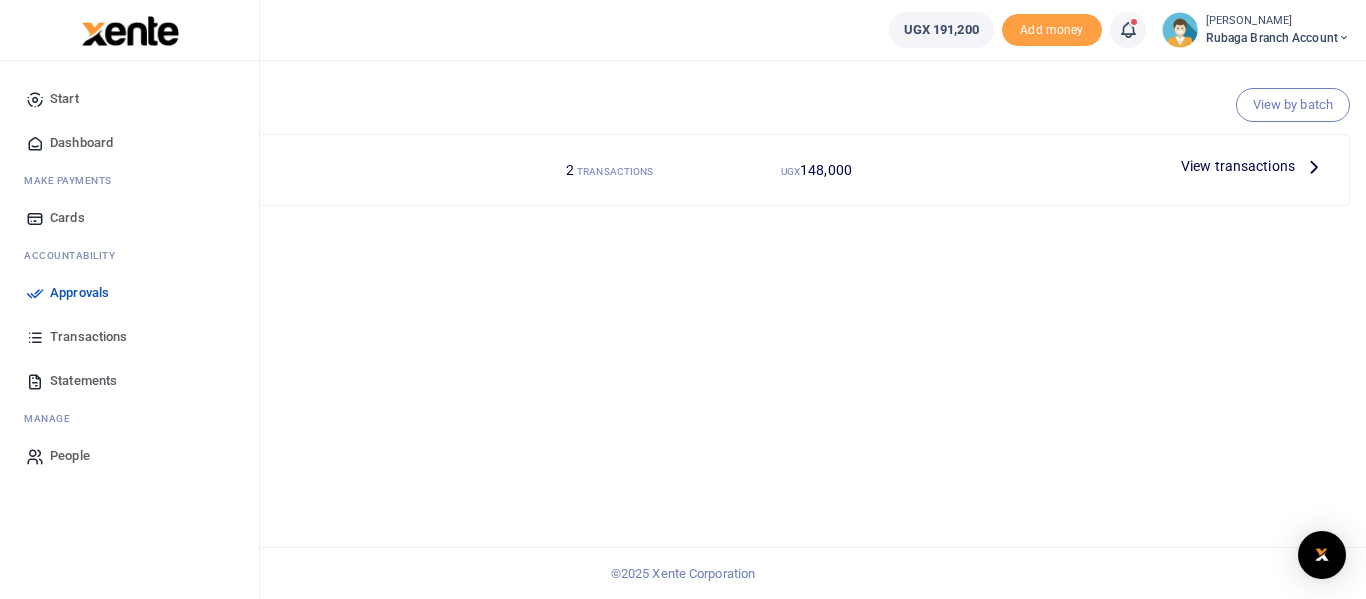 click on "Approvals" at bounding box center [79, 293] 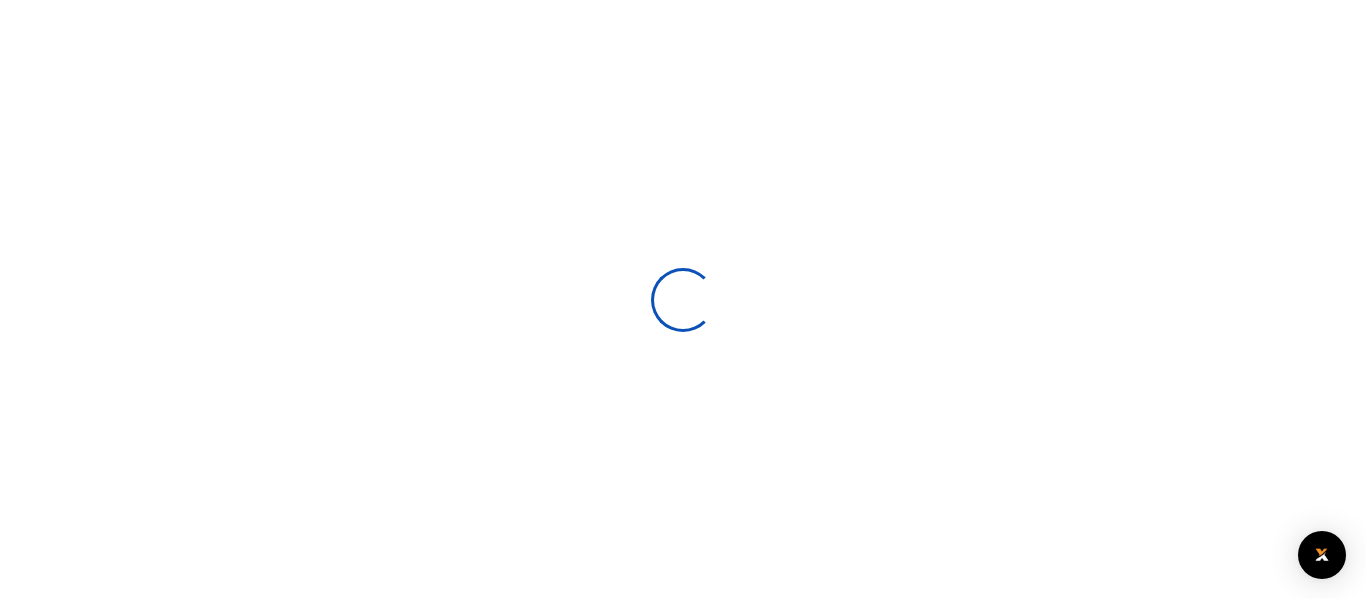 scroll, scrollTop: 0, scrollLeft: 0, axis: both 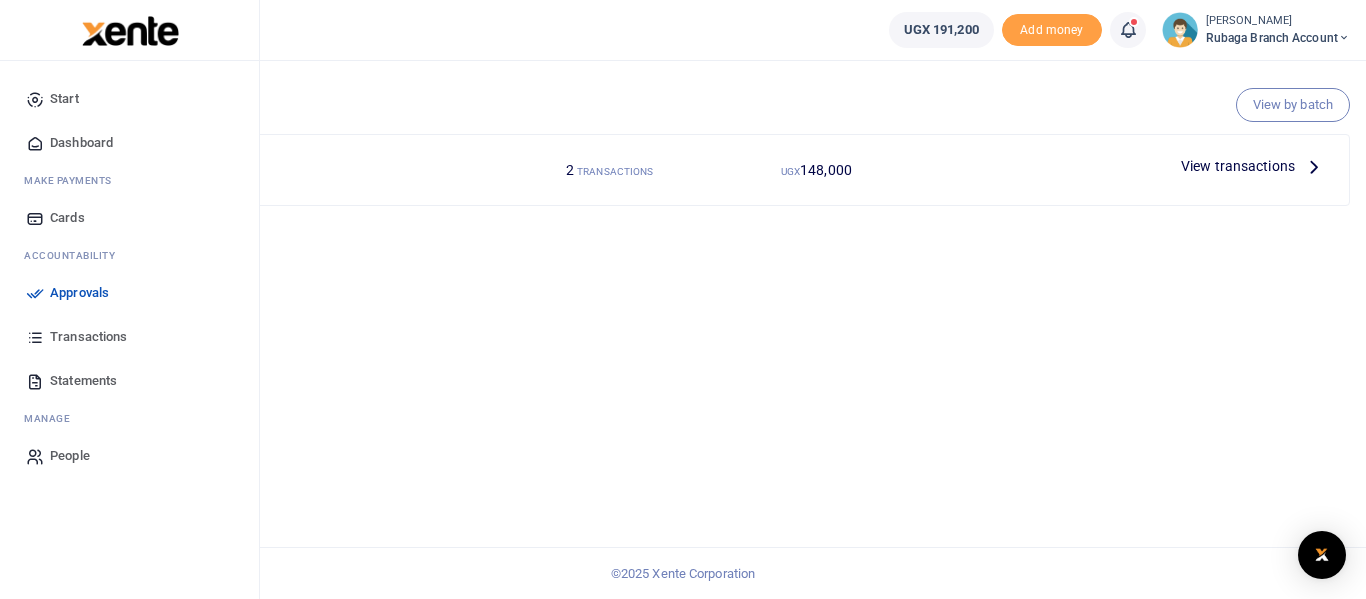 click on "Approvals" at bounding box center [79, 293] 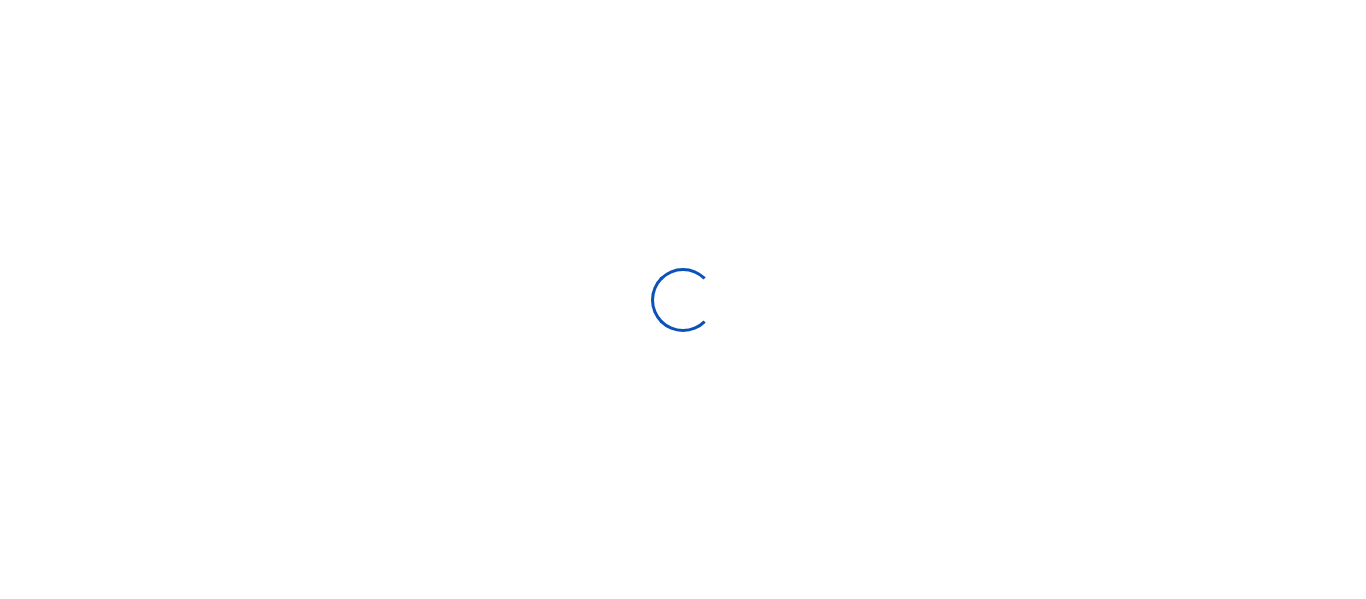 scroll, scrollTop: 0, scrollLeft: 0, axis: both 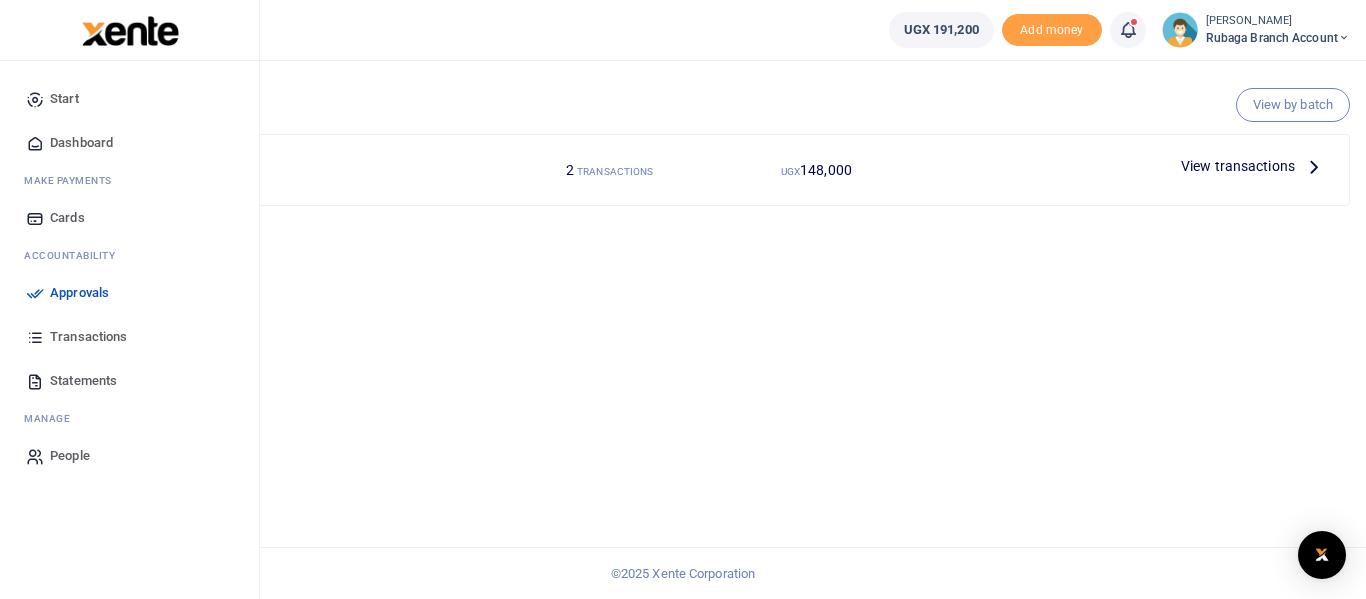 click on "Approvals" at bounding box center (79, 293) 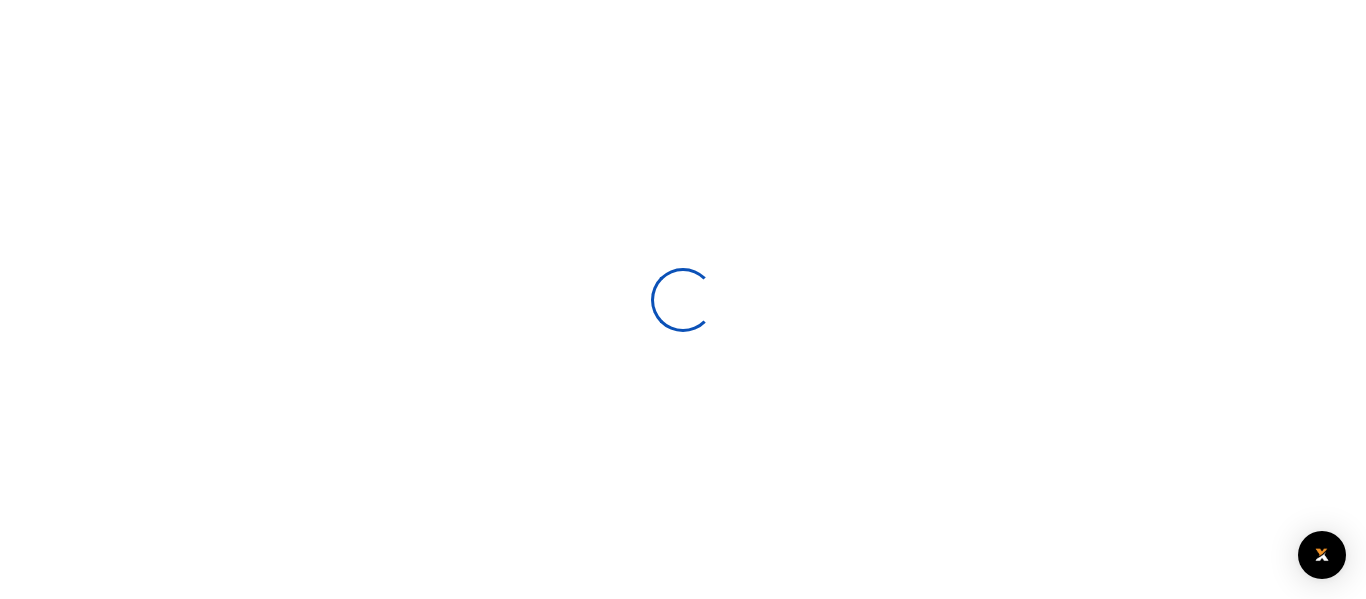 scroll, scrollTop: 0, scrollLeft: 0, axis: both 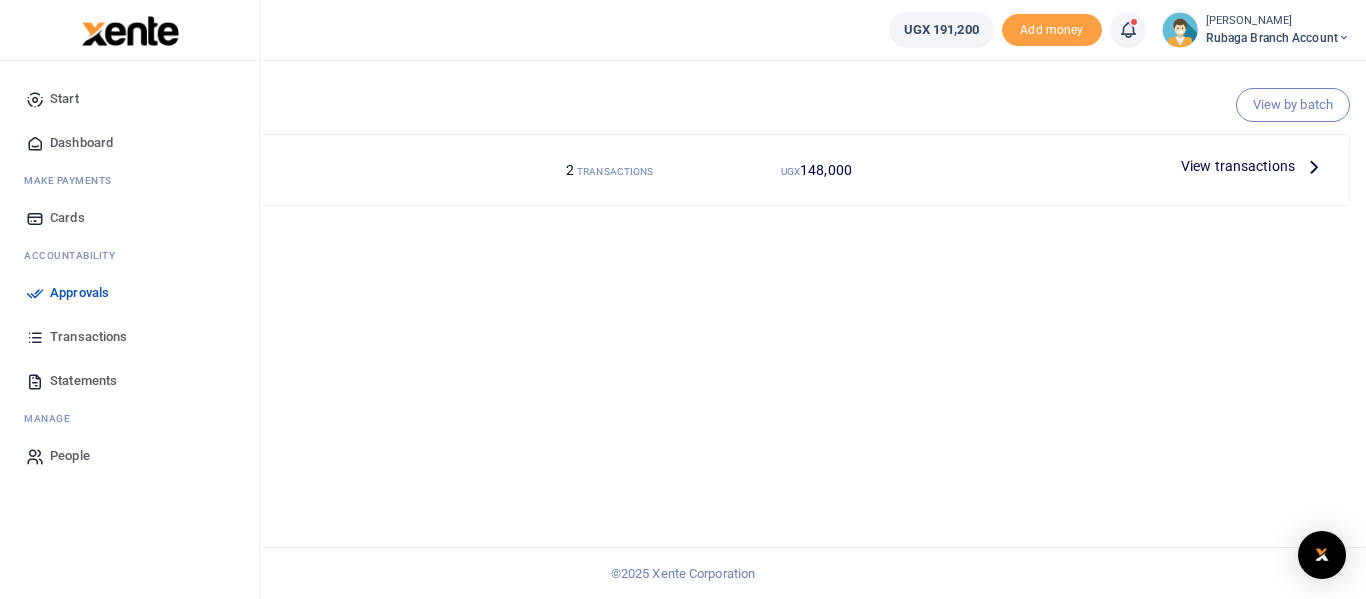click on "Approvals" at bounding box center (129, 293) 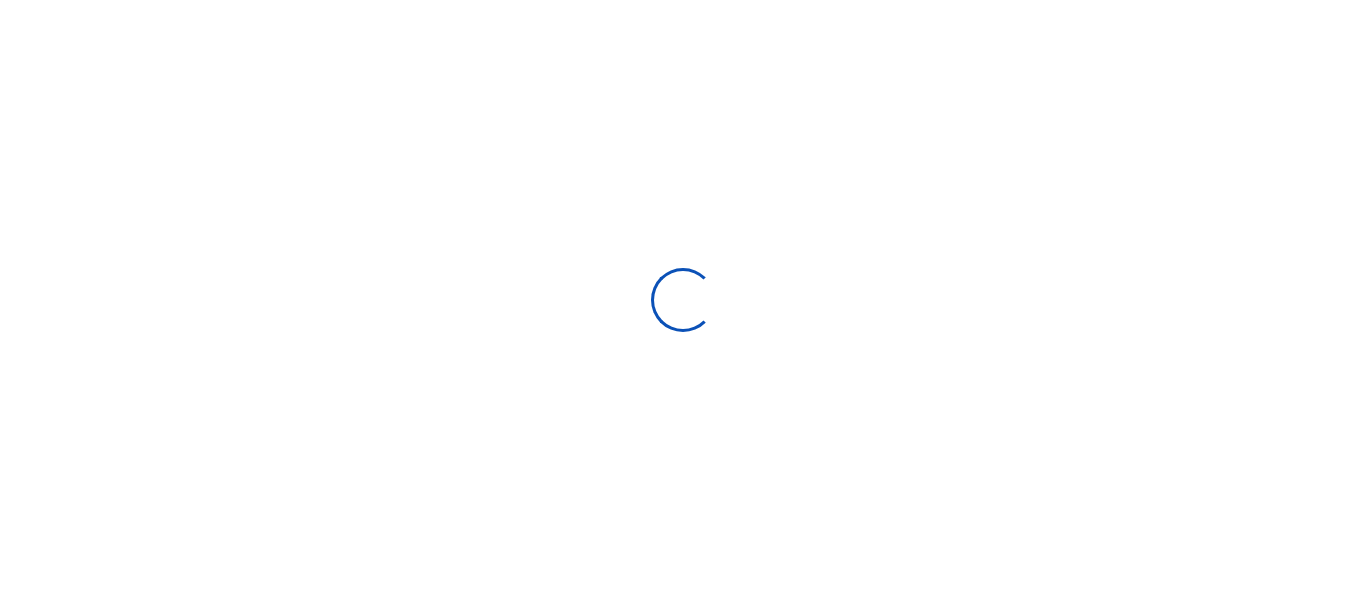 scroll, scrollTop: 0, scrollLeft: 0, axis: both 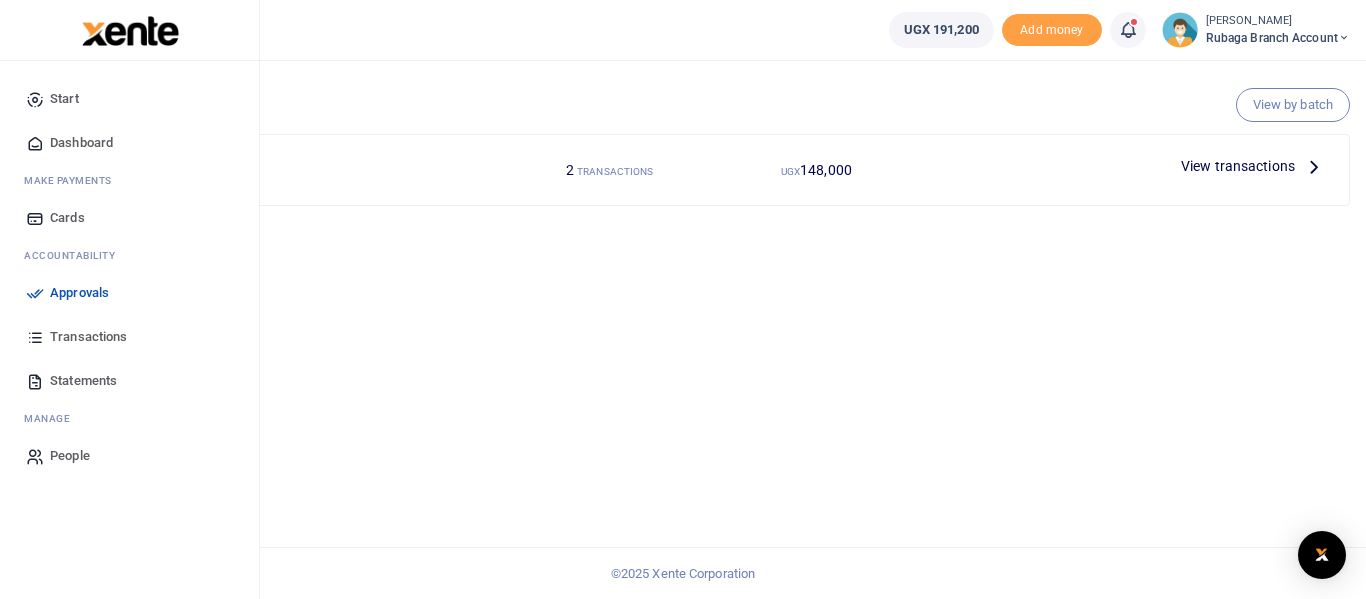 click on "Approvals" at bounding box center [79, 293] 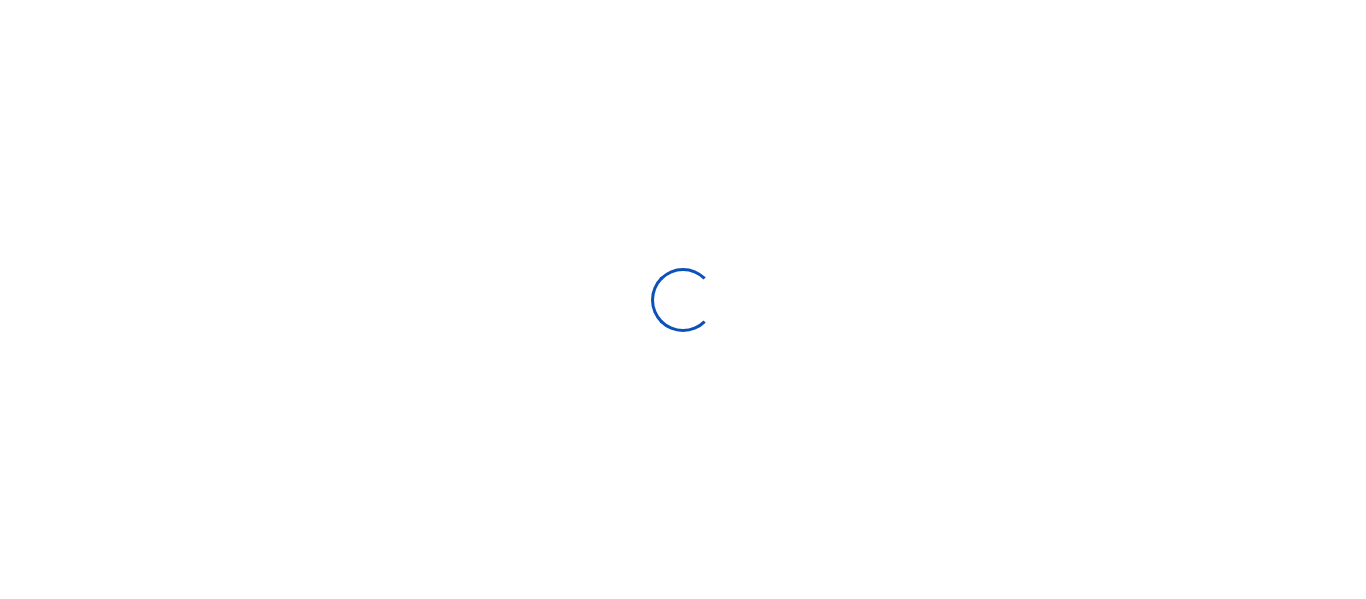 scroll, scrollTop: 0, scrollLeft: 0, axis: both 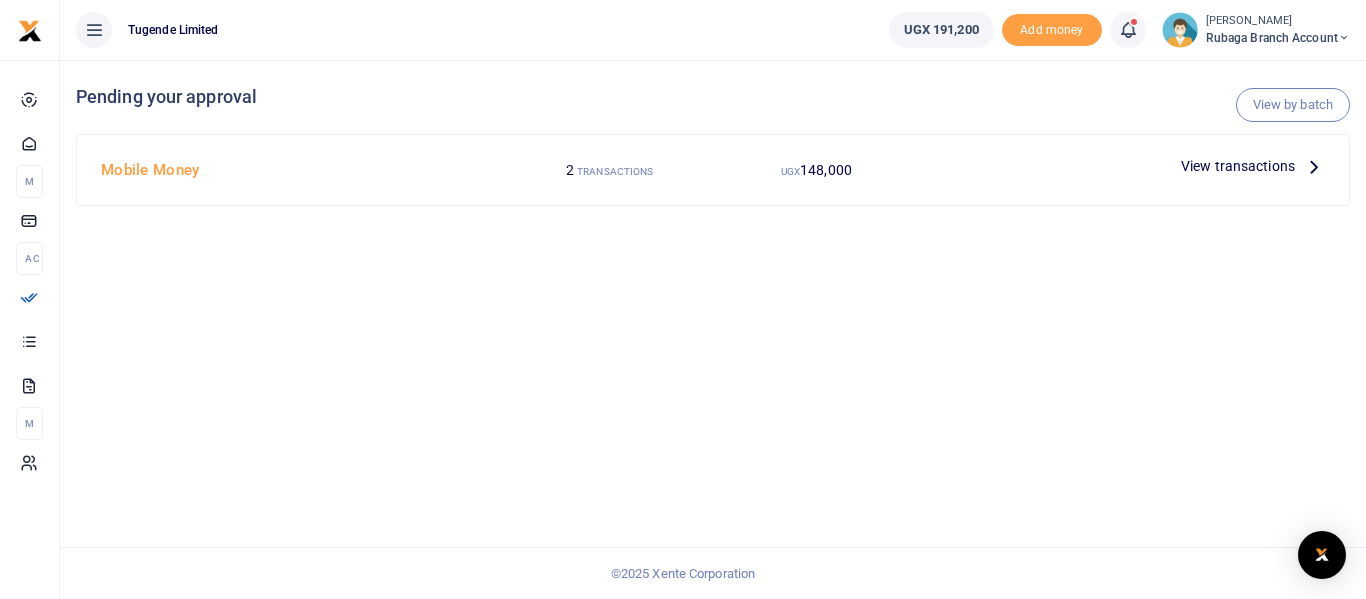 click at bounding box center (1314, 166) 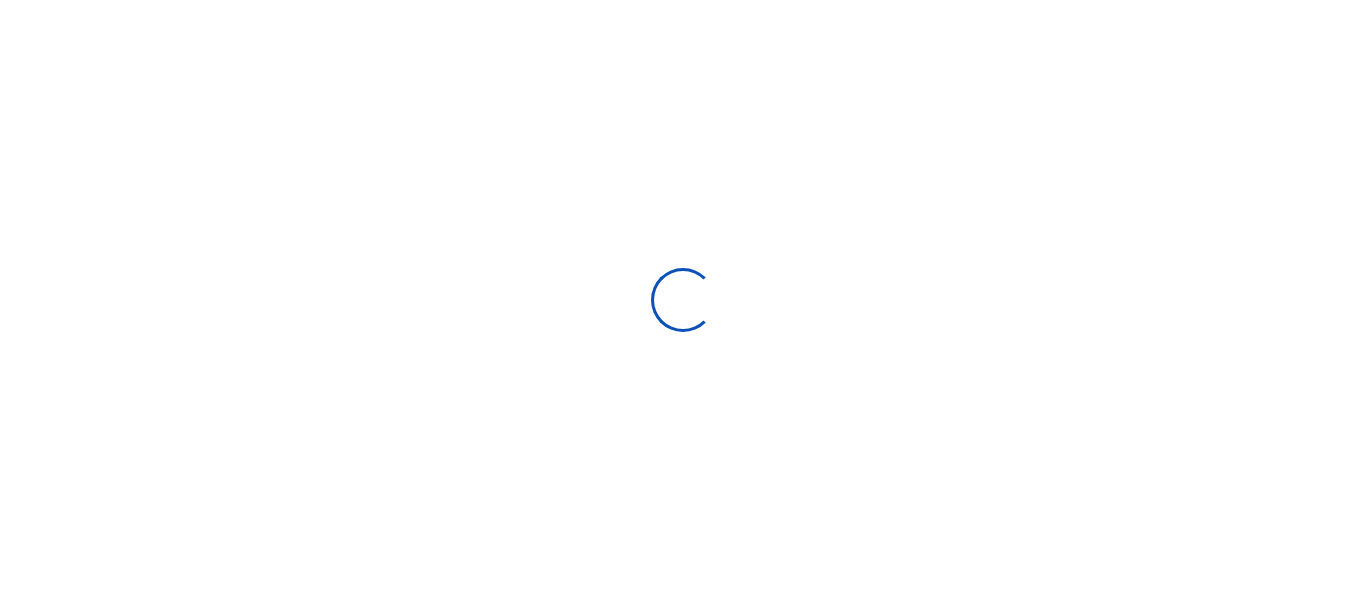 scroll, scrollTop: 0, scrollLeft: 0, axis: both 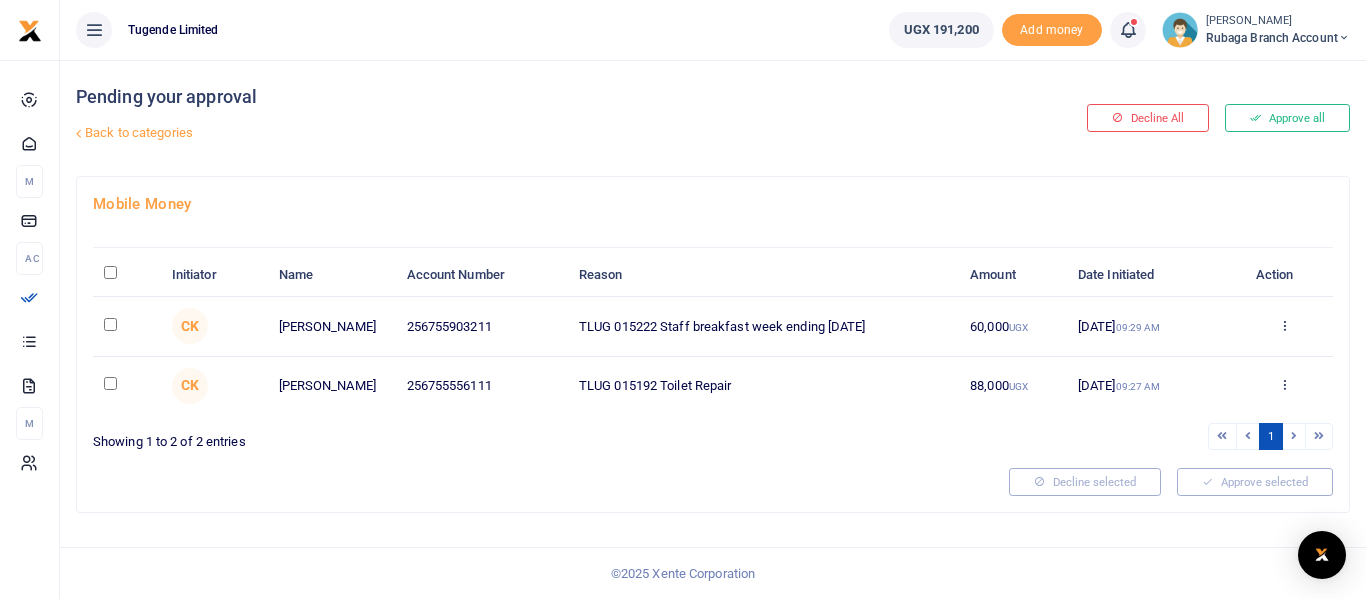 click at bounding box center [110, 324] 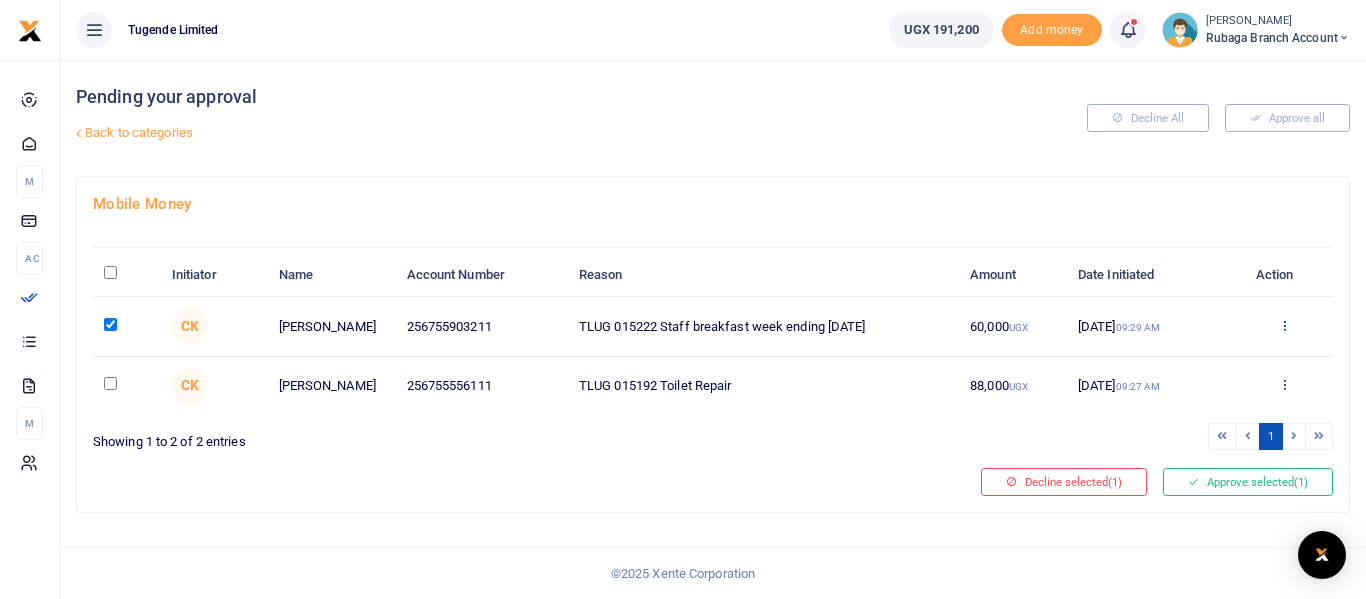click at bounding box center [1284, 325] 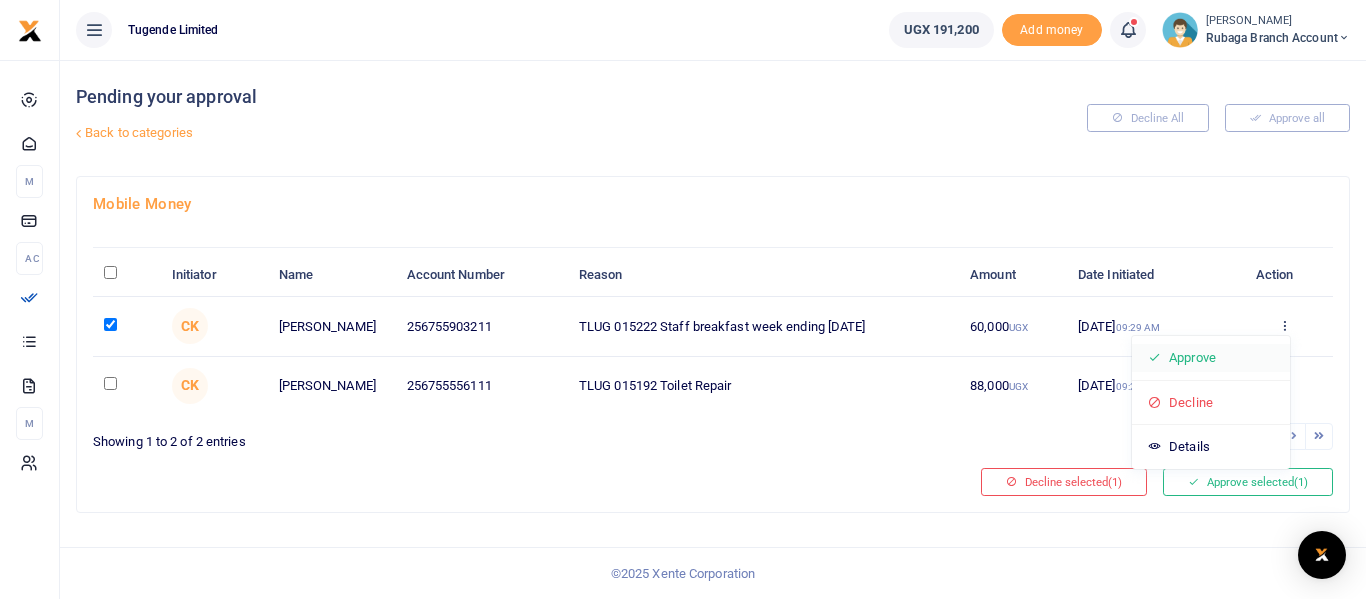 click on "Approve" at bounding box center (1211, 358) 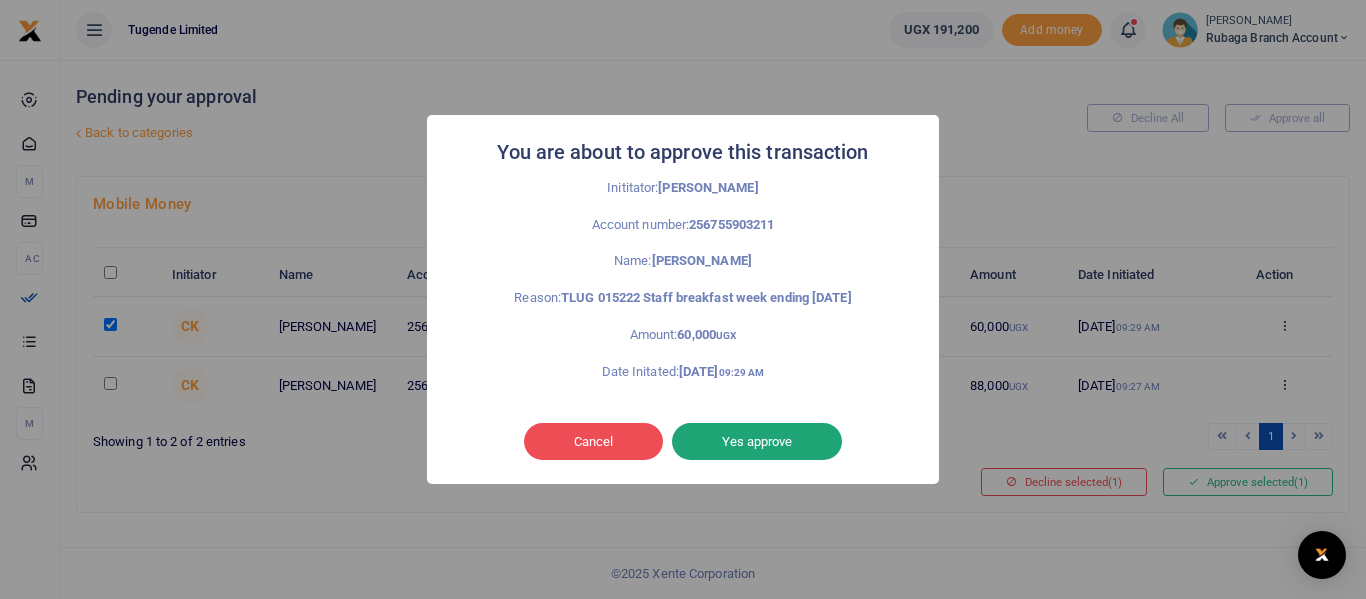 click on "Yes approve" at bounding box center [757, 442] 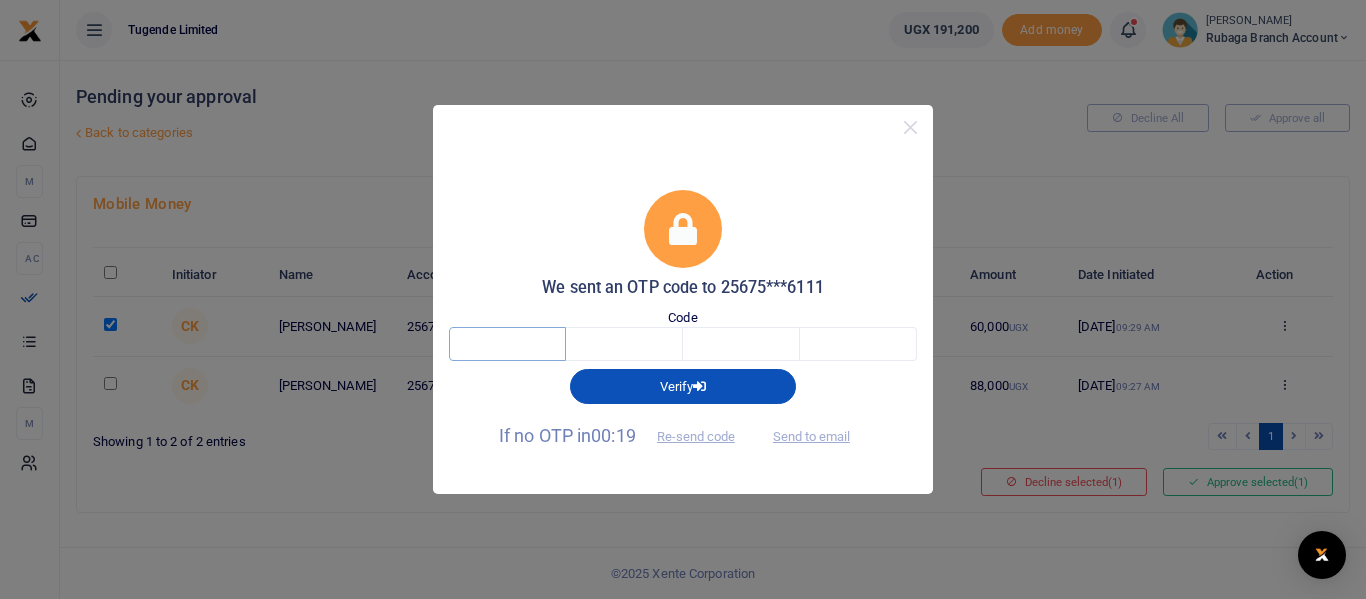 click at bounding box center [507, 344] 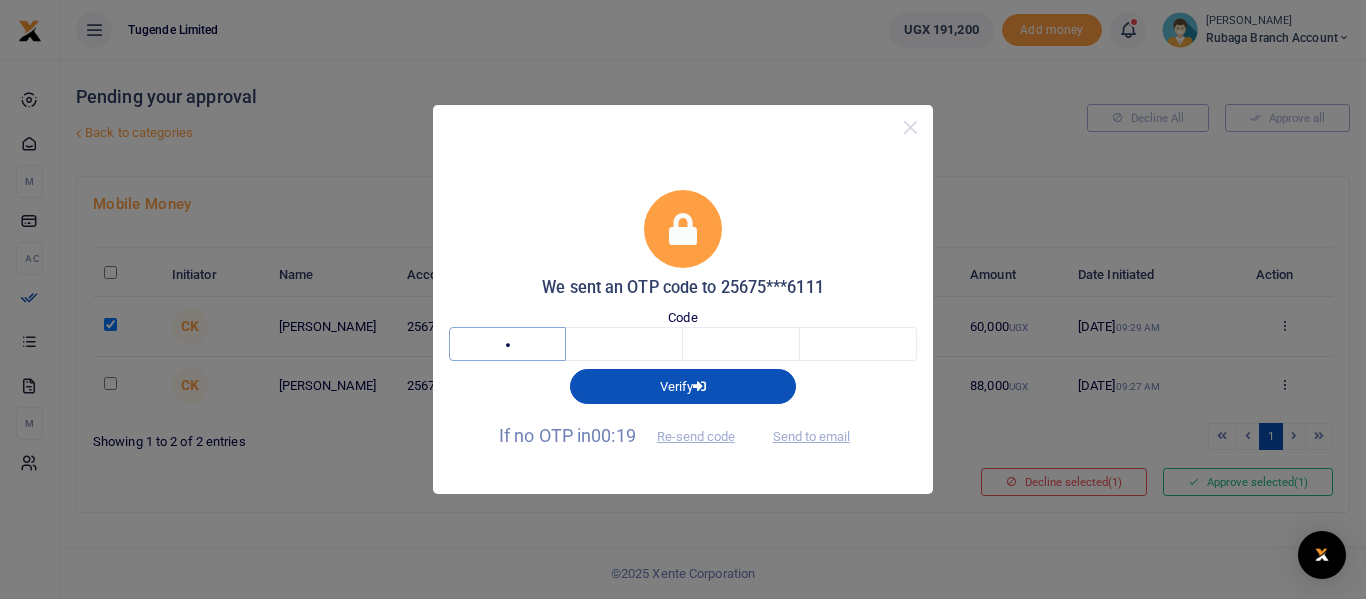 type on "4" 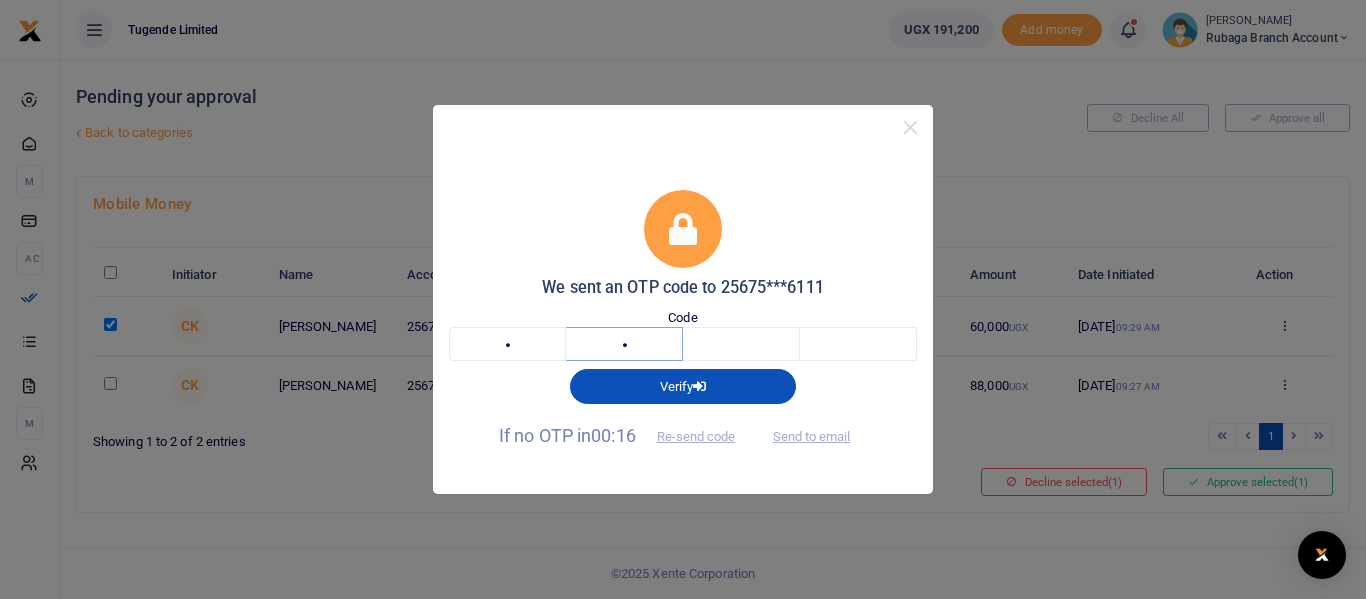 type on "9" 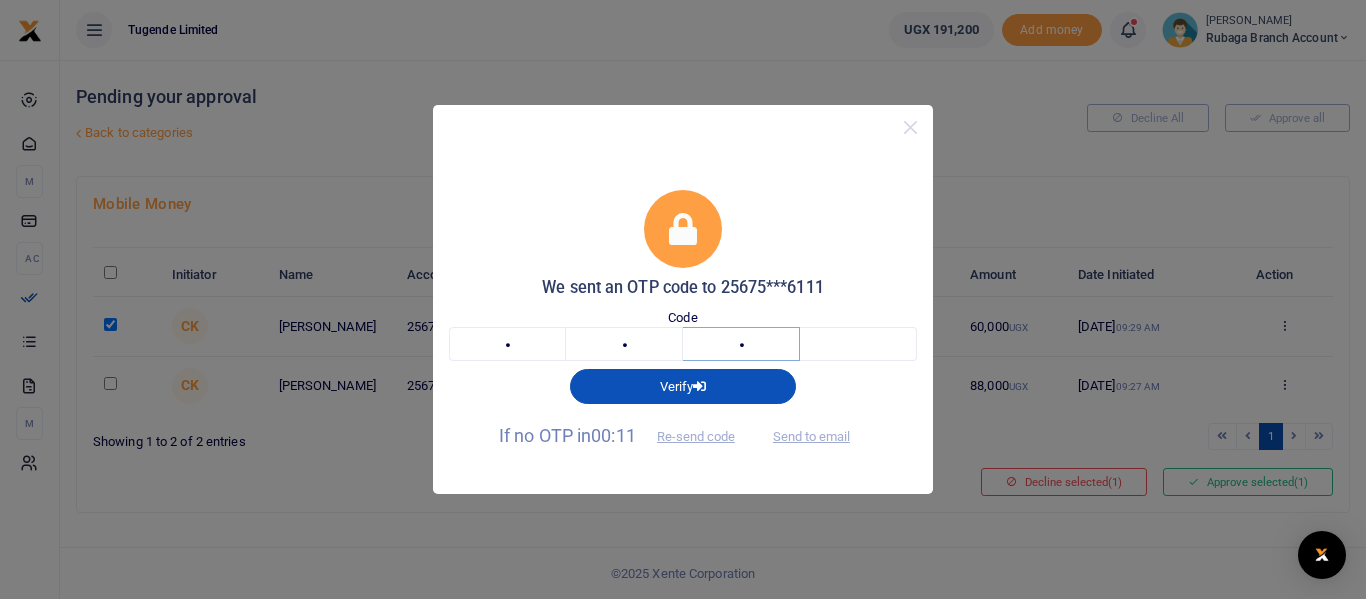 type on "8" 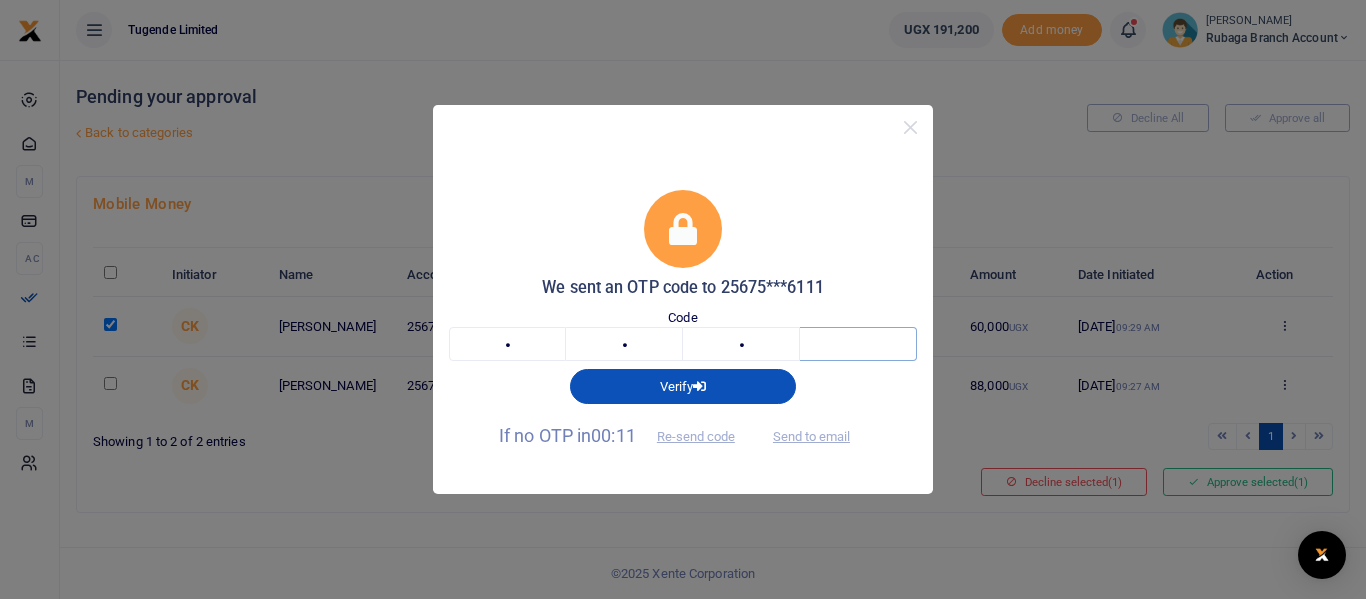 type on "1" 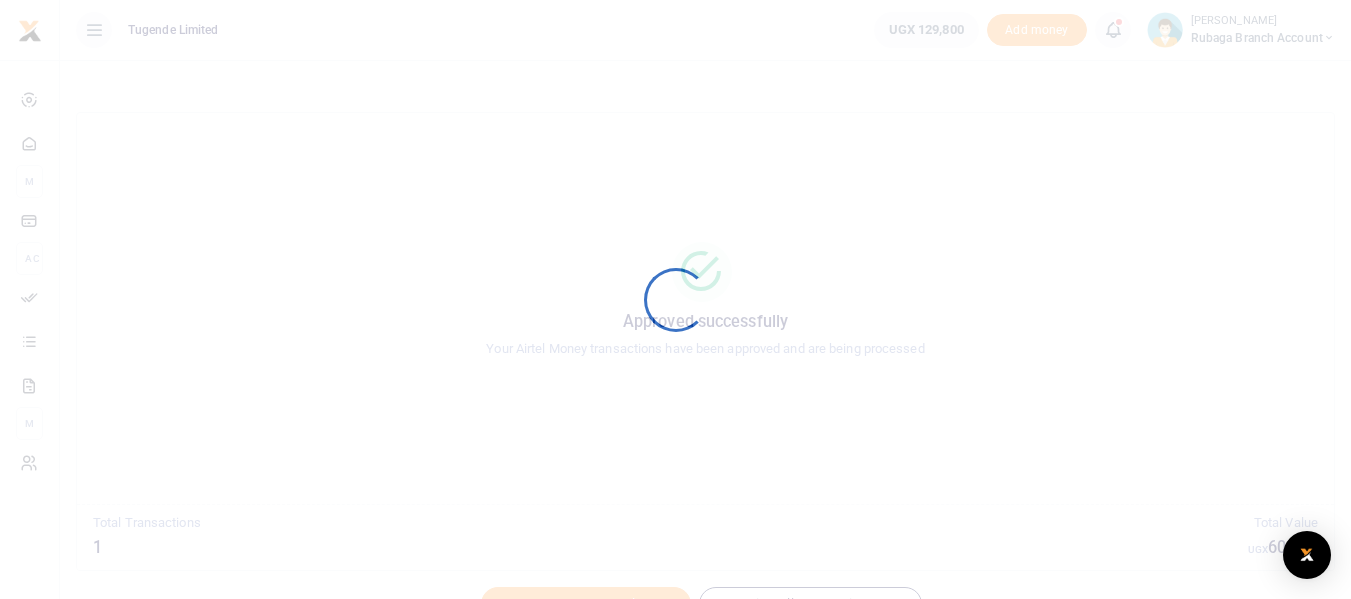 scroll, scrollTop: 0, scrollLeft: 0, axis: both 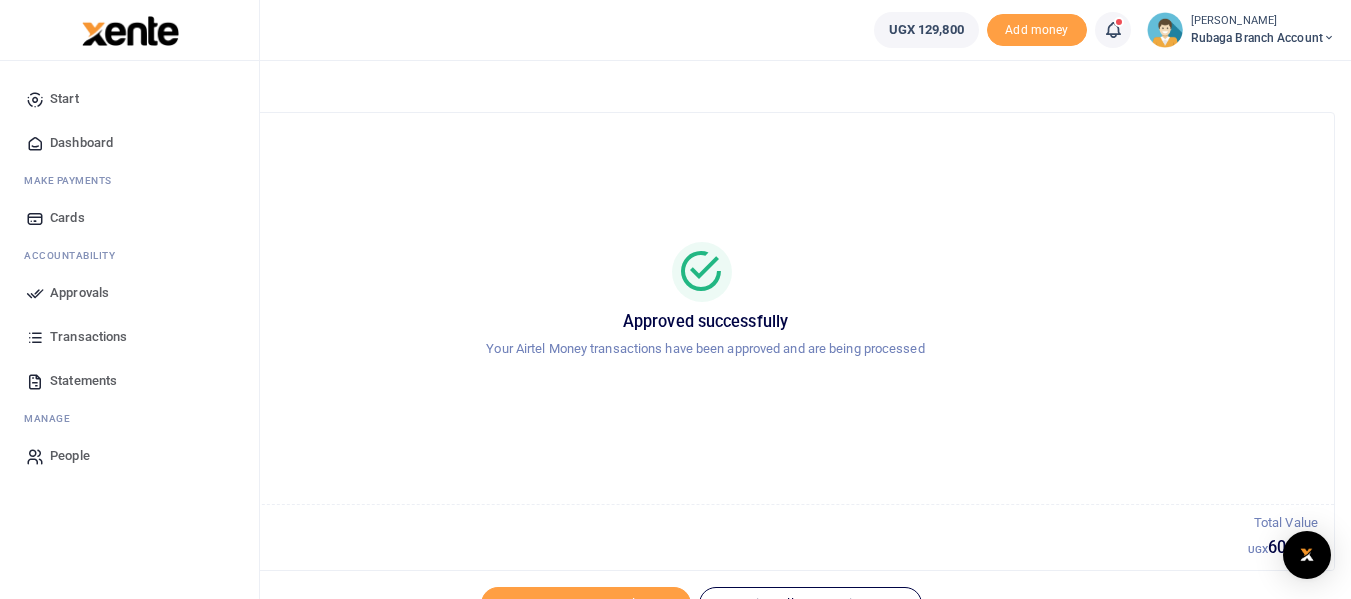 click on "Approvals" at bounding box center [129, 293] 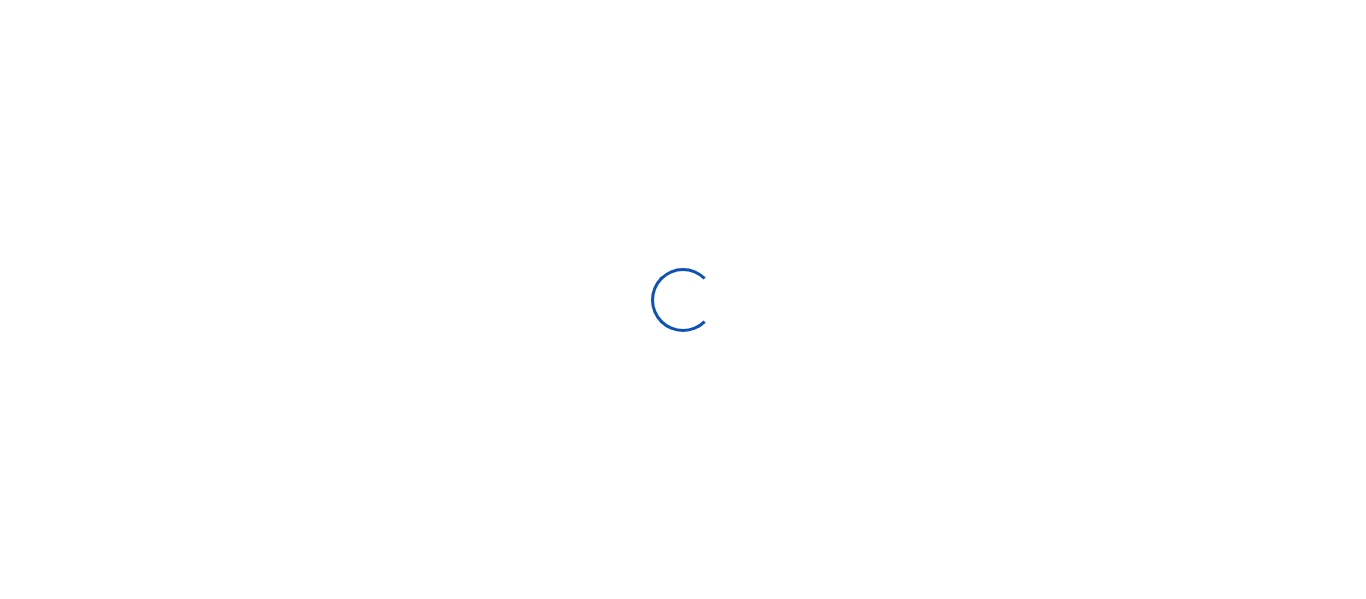 scroll, scrollTop: 0, scrollLeft: 0, axis: both 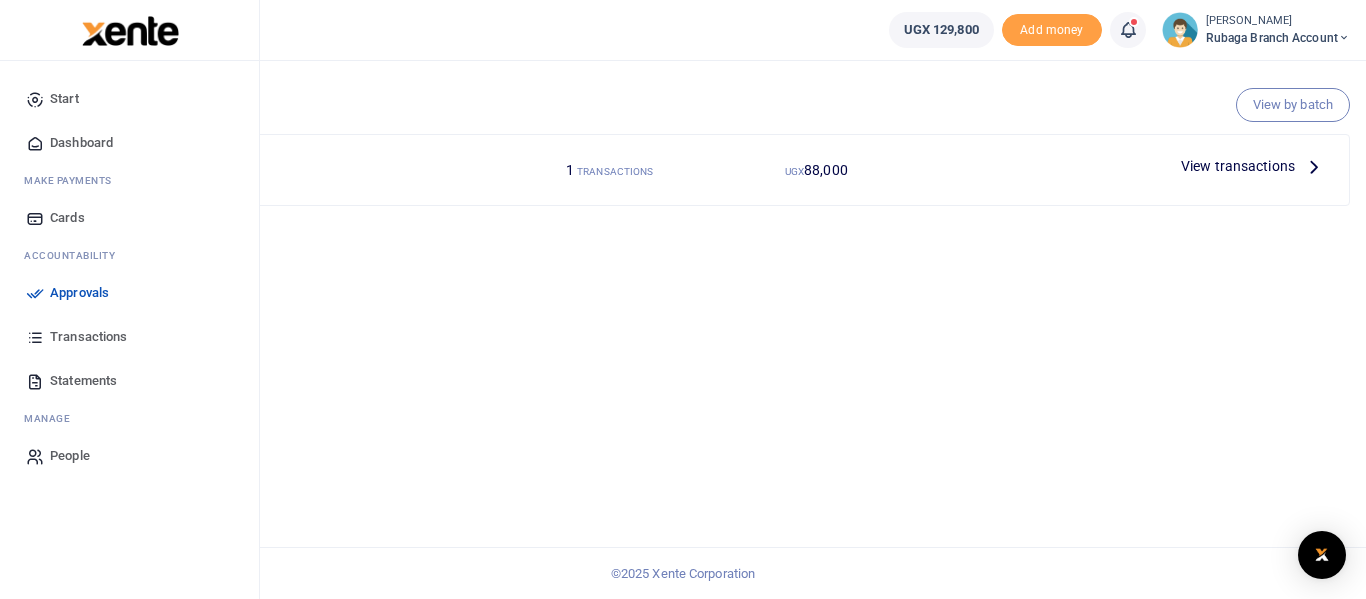 click on "Approvals" at bounding box center [79, 293] 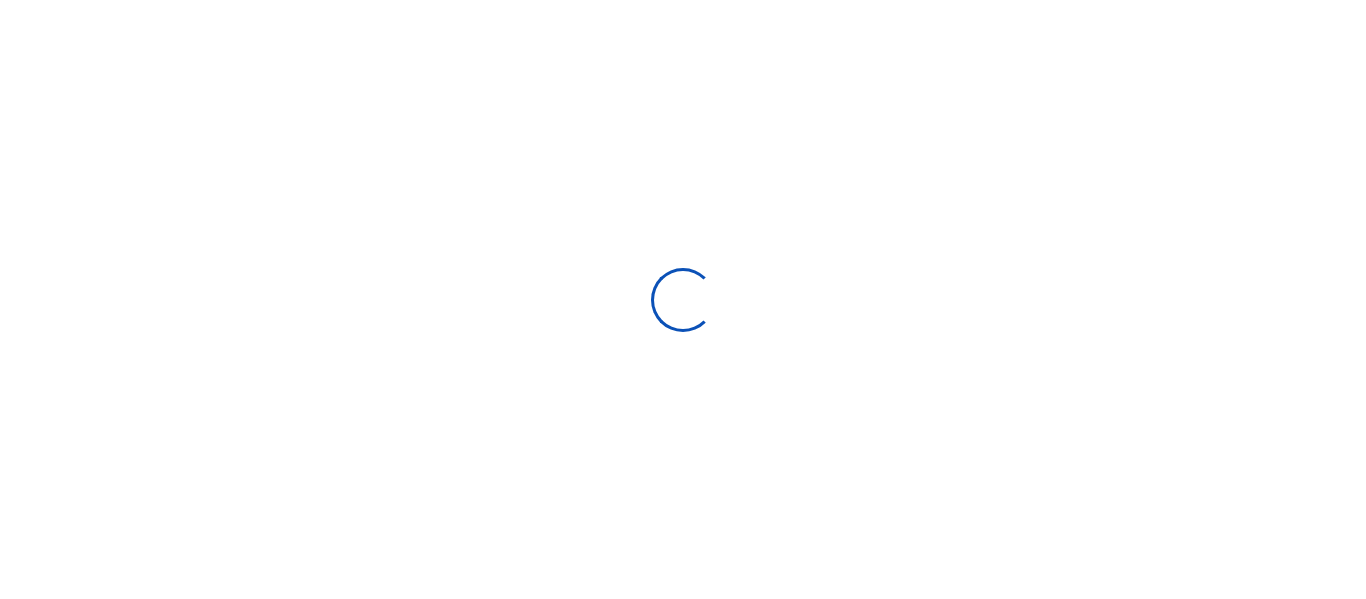scroll, scrollTop: 0, scrollLeft: 0, axis: both 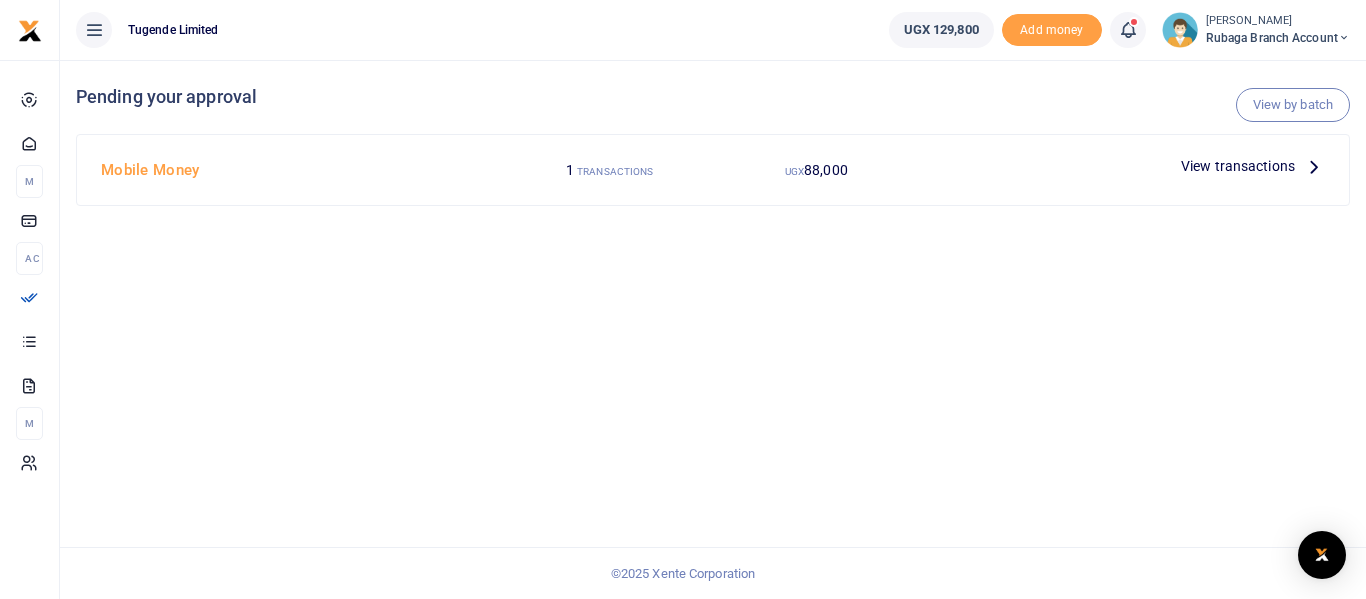click at bounding box center (1314, 166) 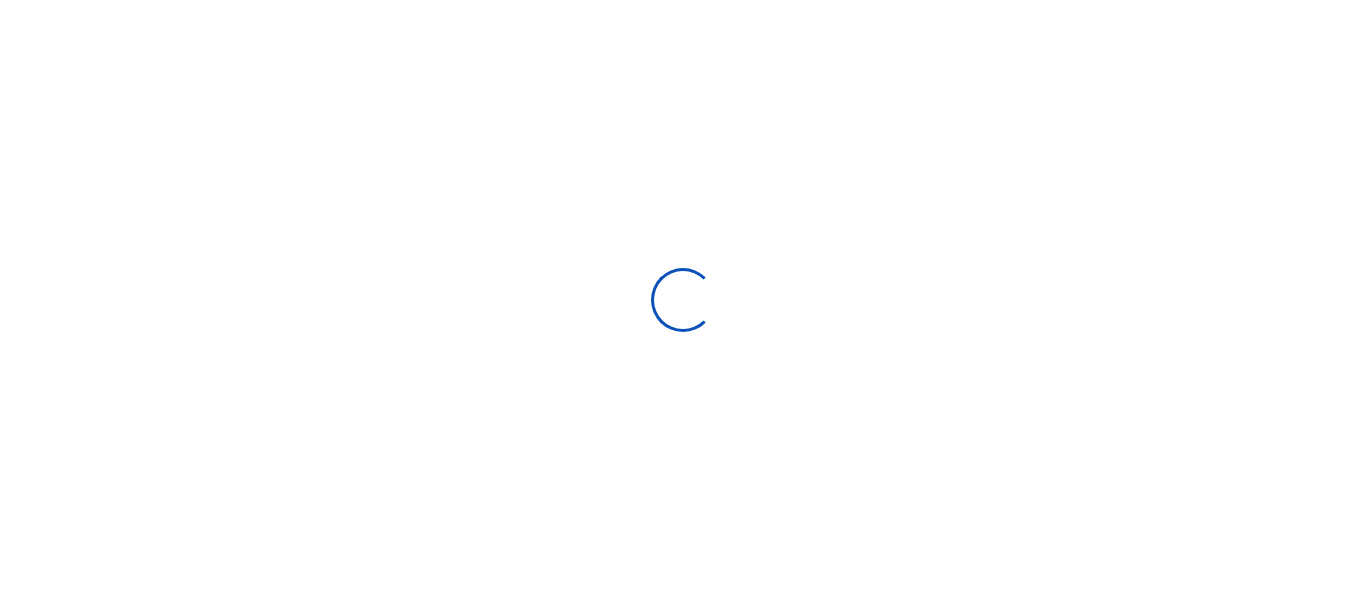 scroll, scrollTop: 0, scrollLeft: 0, axis: both 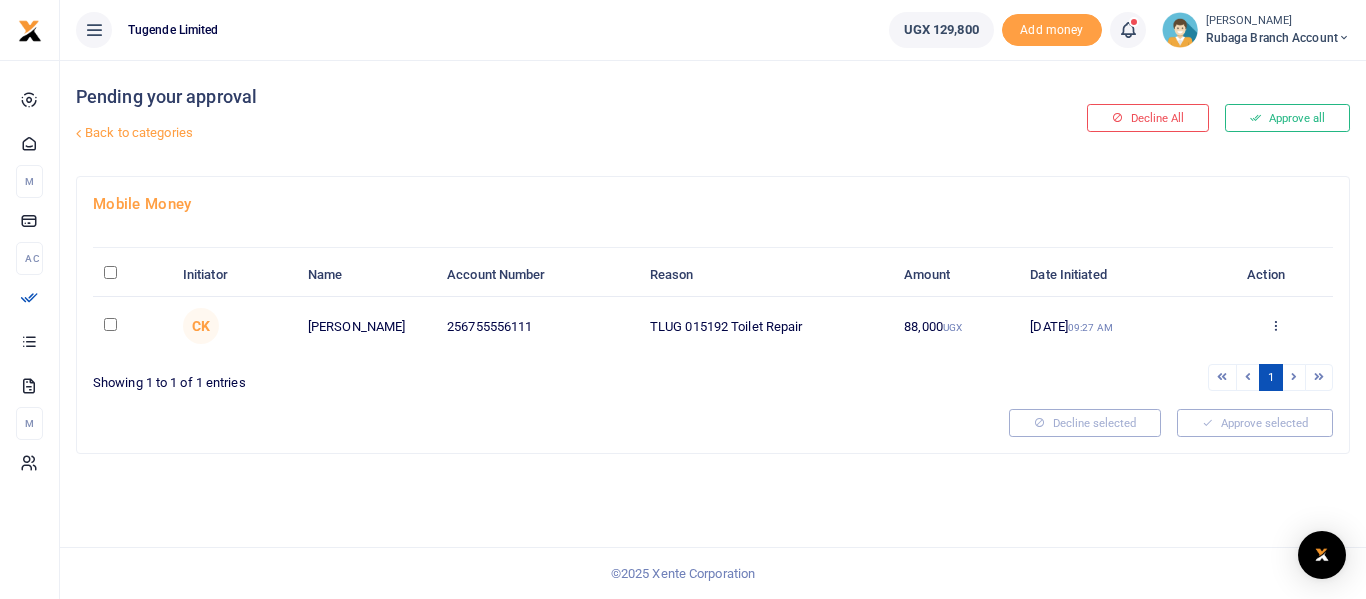 click at bounding box center [110, 324] 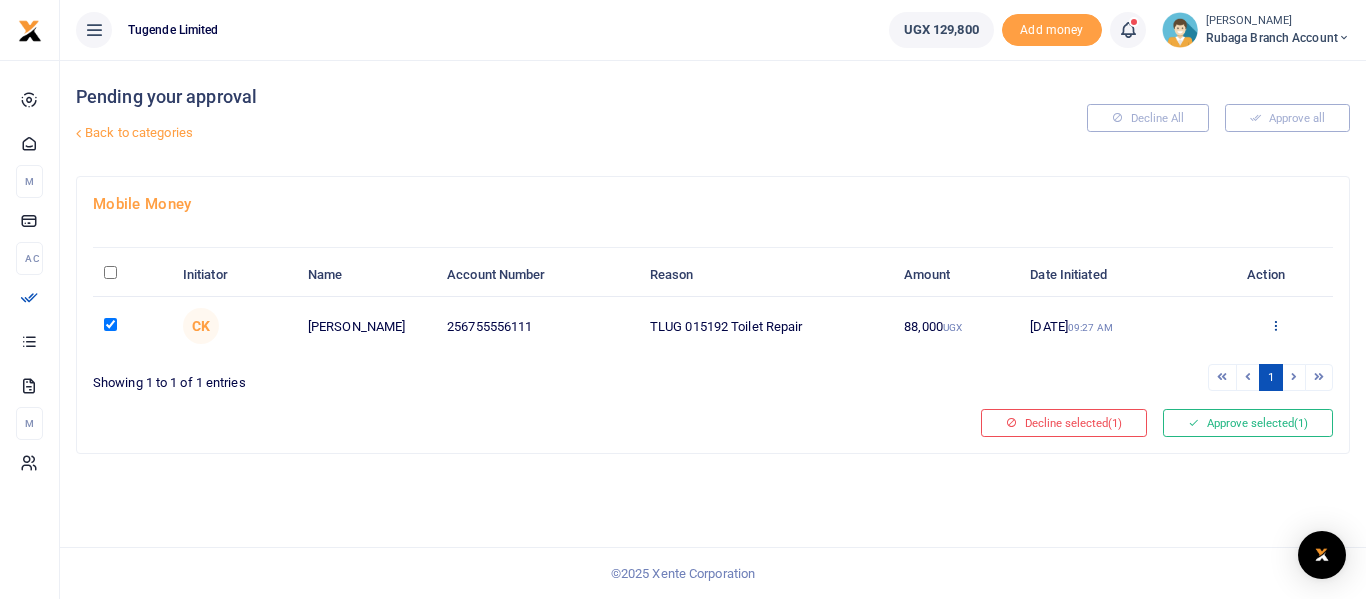 click at bounding box center [1275, 325] 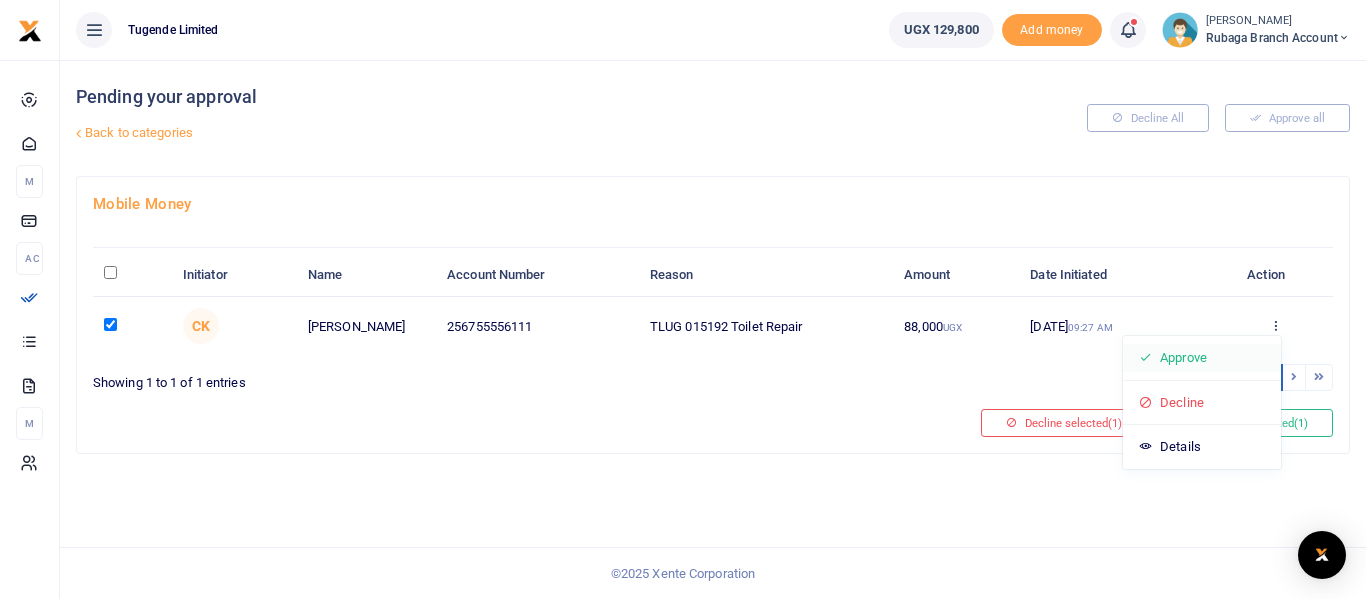 click on "Approve" at bounding box center [1202, 358] 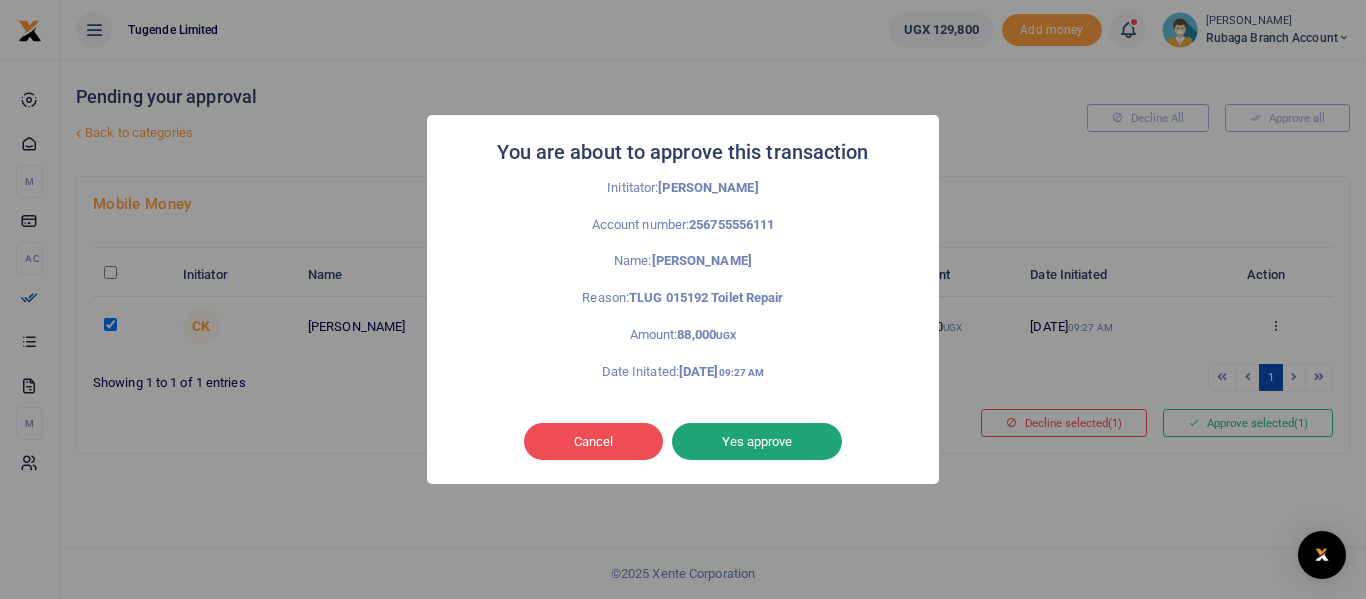 click on "Yes approve" at bounding box center [757, 442] 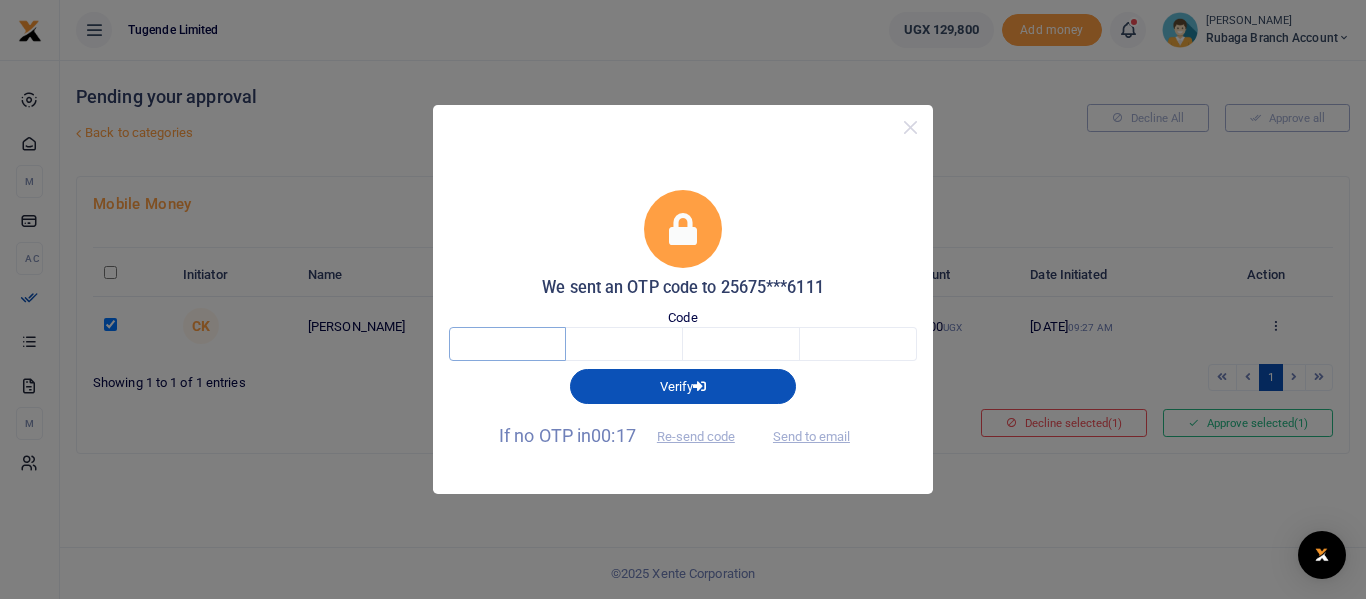 click at bounding box center (507, 344) 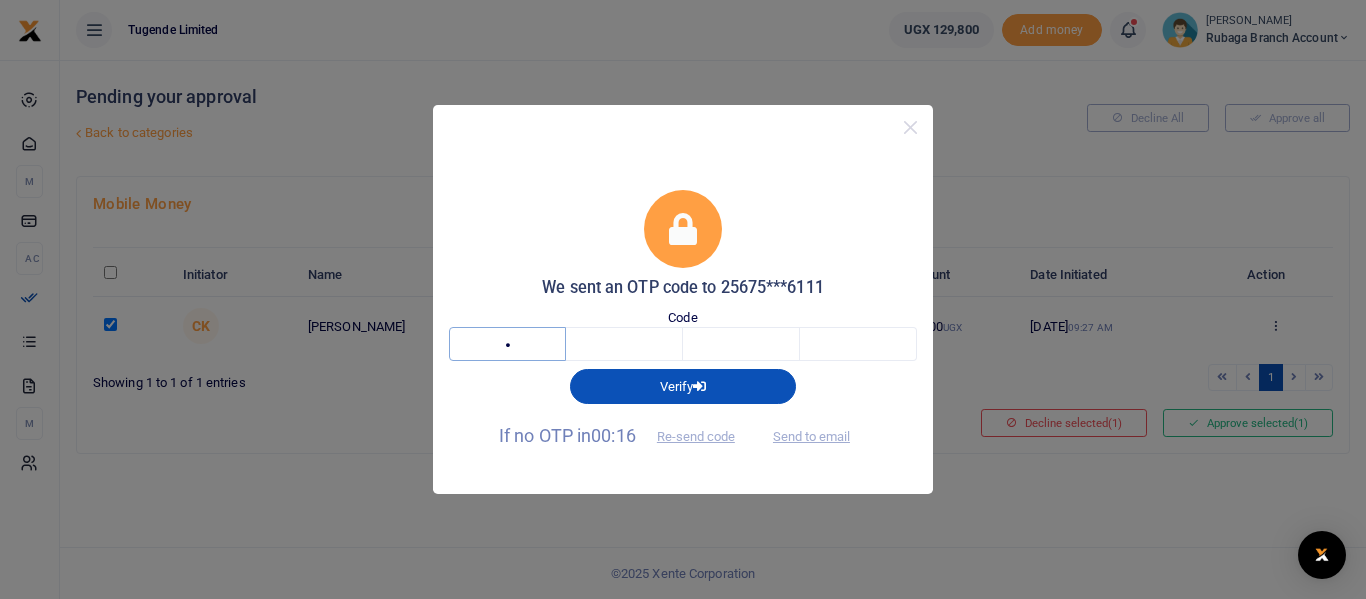 type on "8" 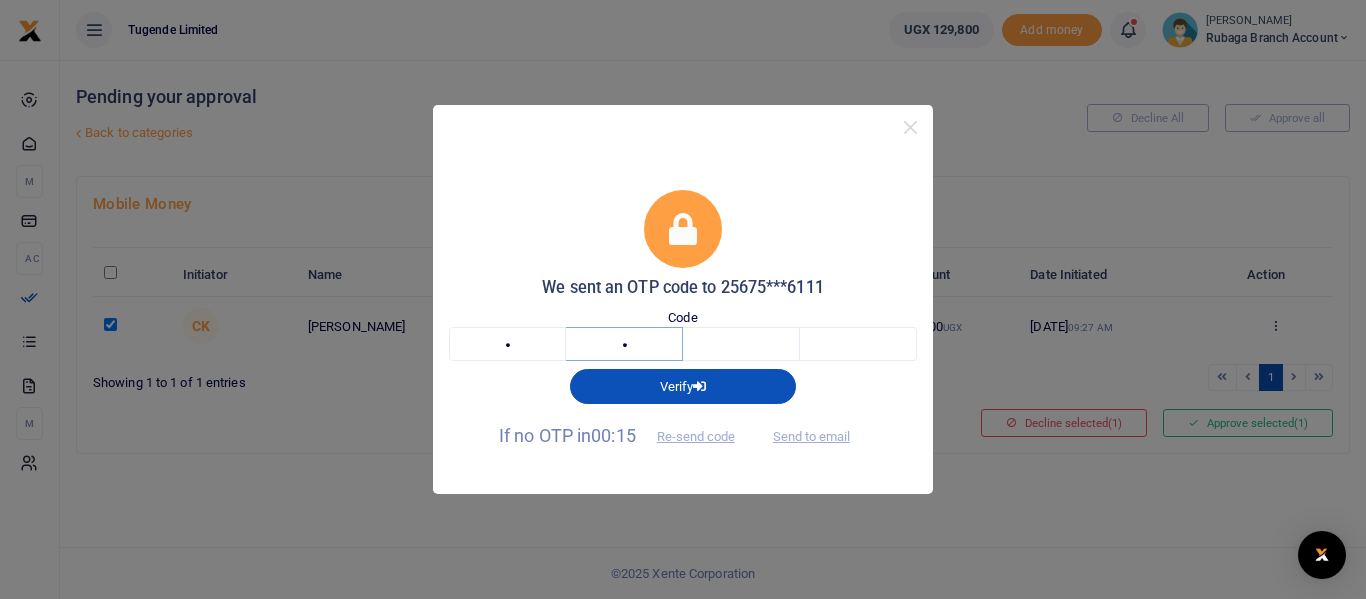 type on "4" 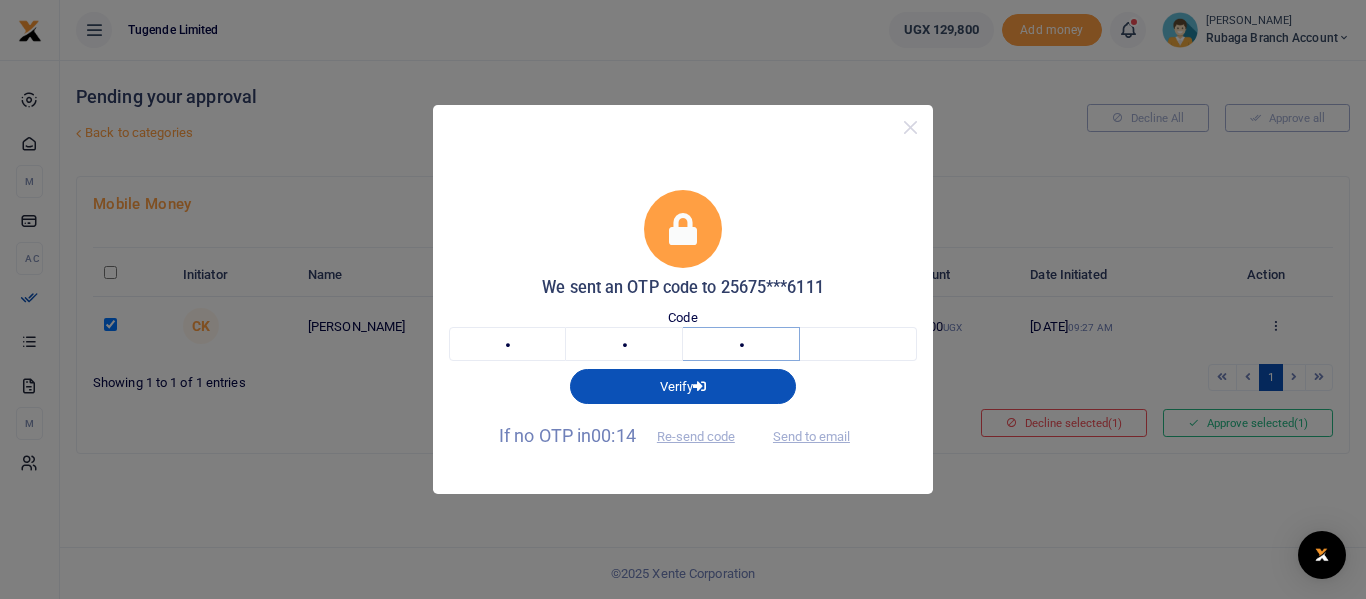 type on "8" 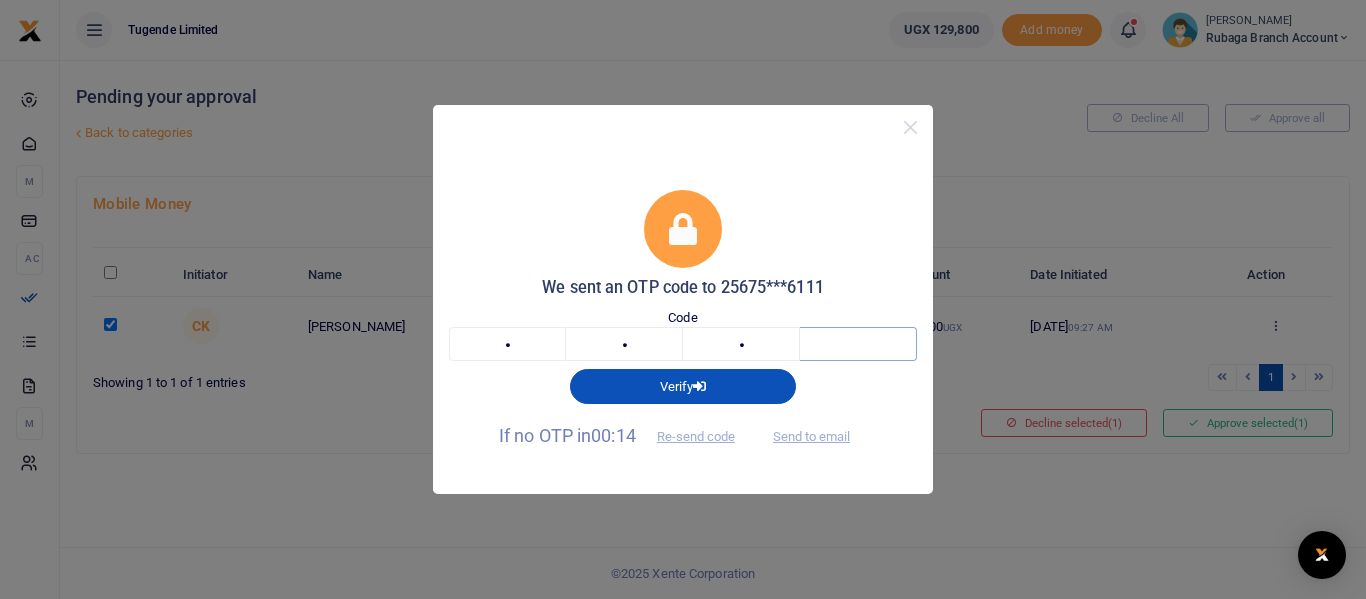 type on "5" 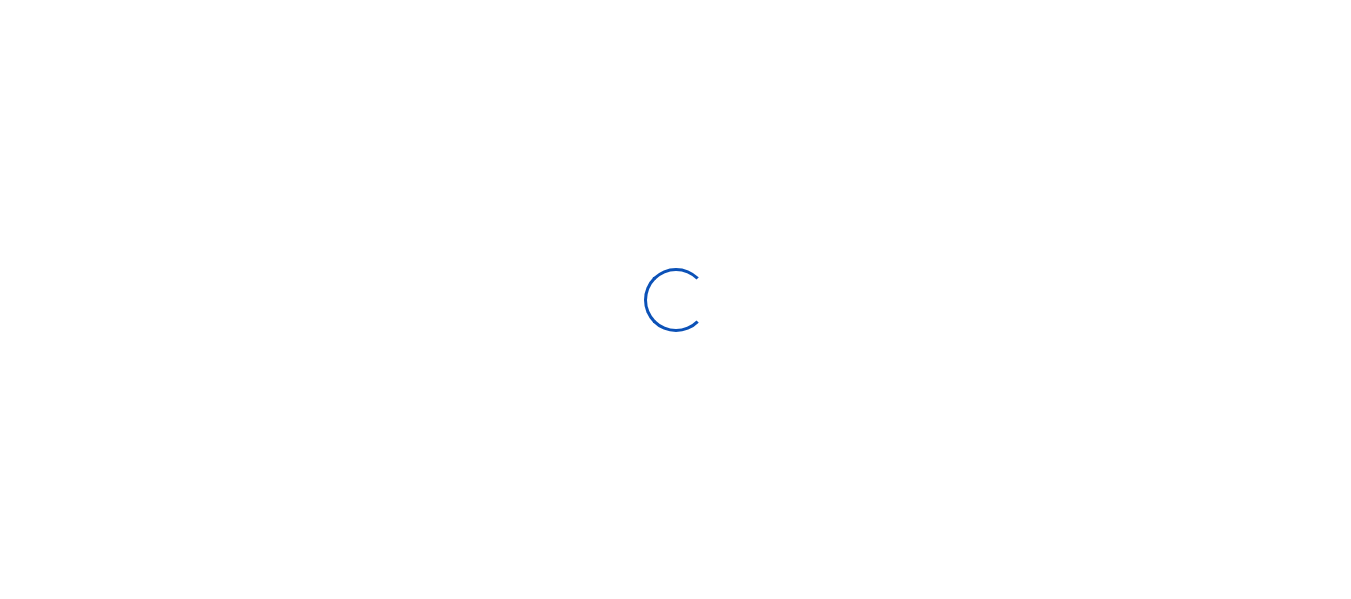 scroll, scrollTop: 0, scrollLeft: 0, axis: both 